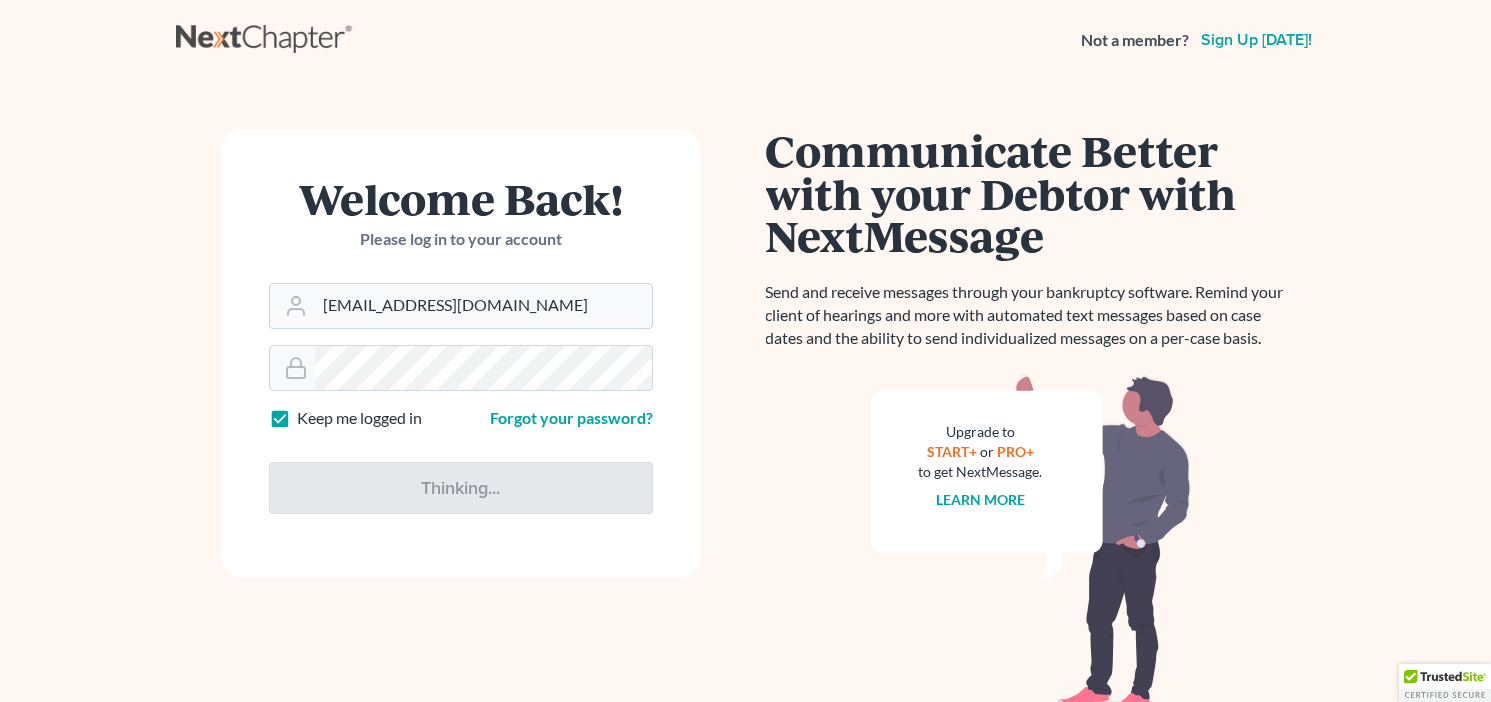 scroll, scrollTop: 0, scrollLeft: 0, axis: both 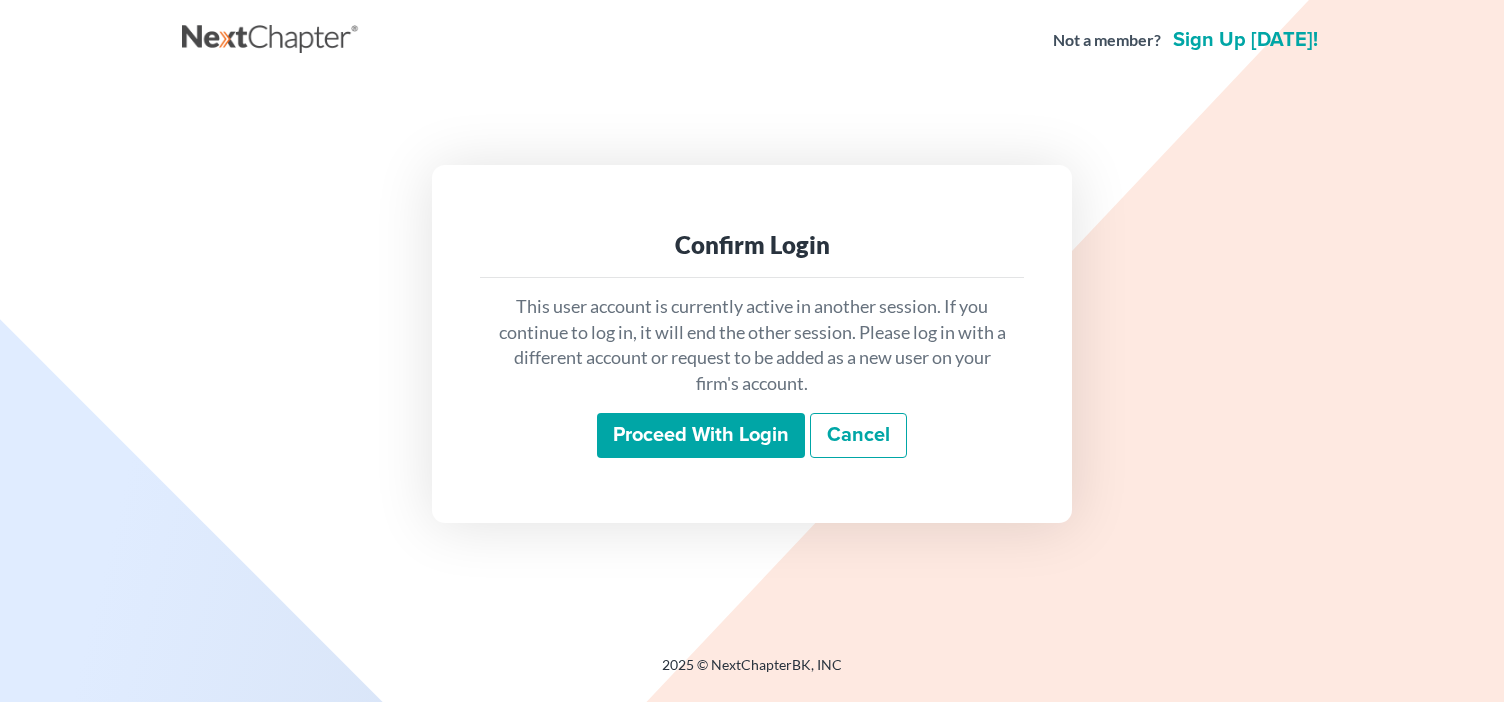 click on "Proceed with login" at bounding box center [701, 436] 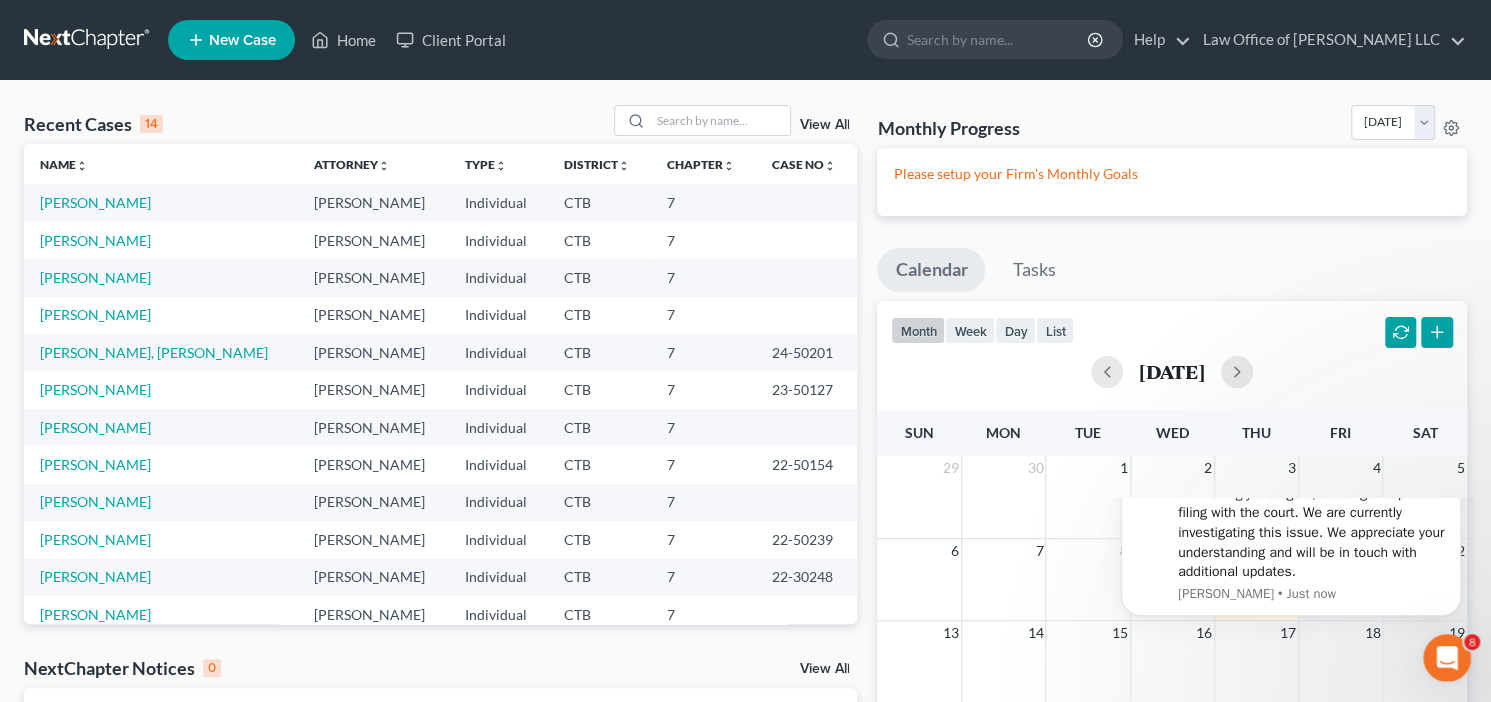 scroll, scrollTop: 0, scrollLeft: 0, axis: both 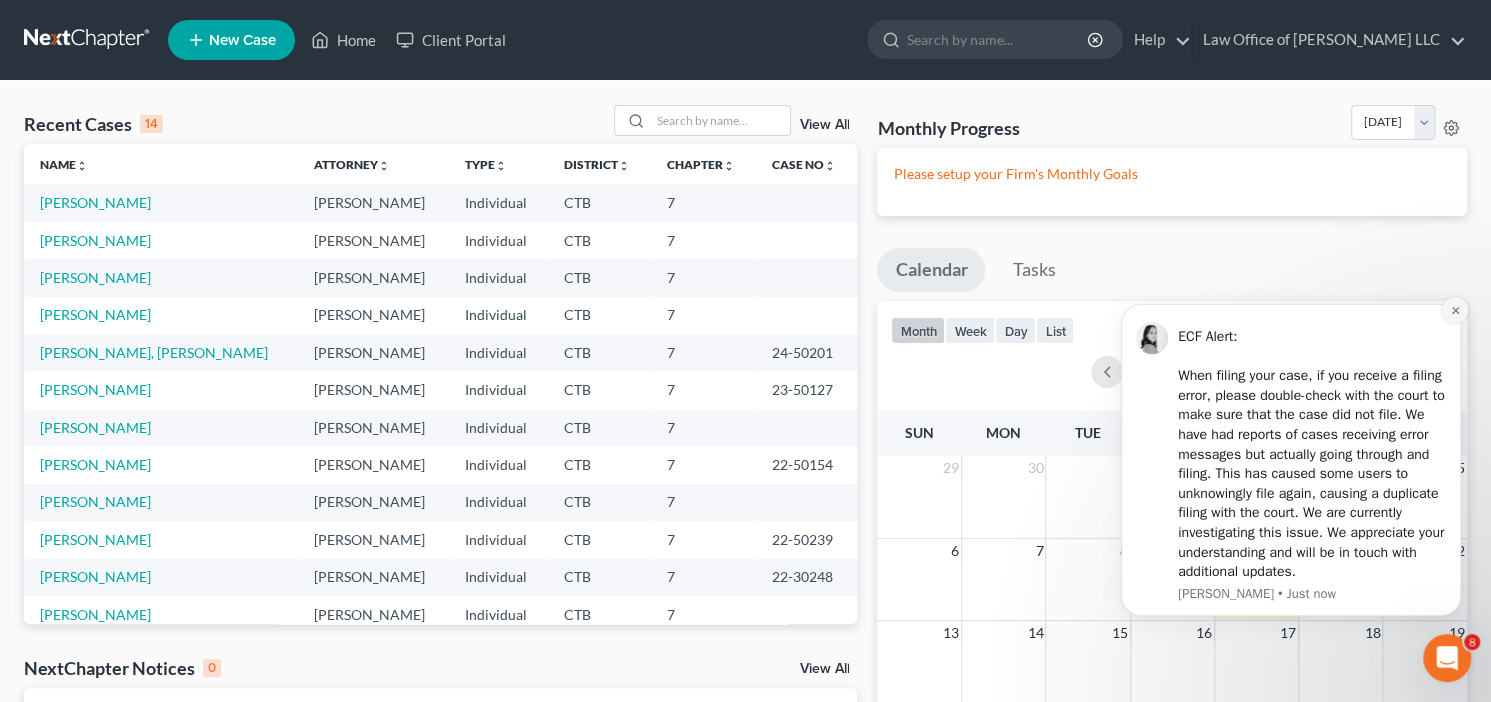 click 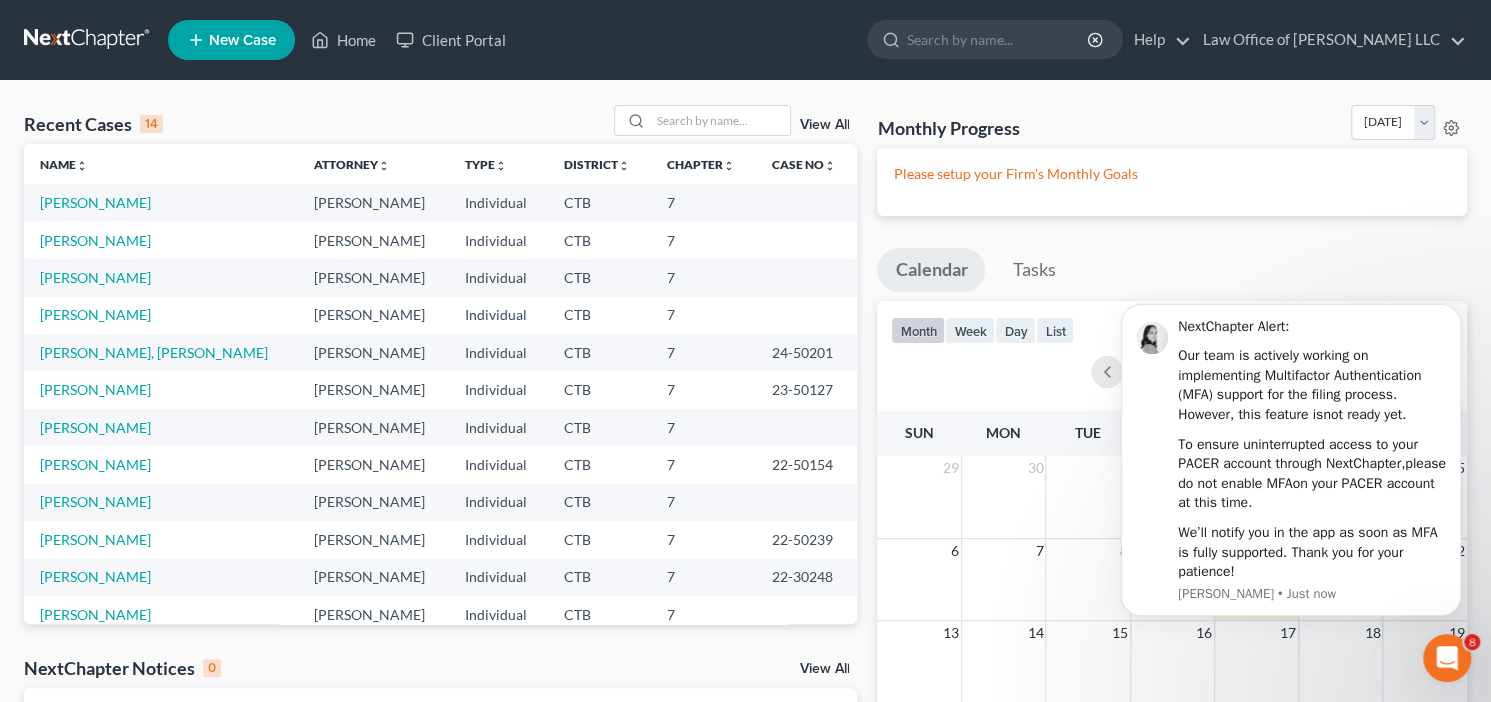 click on "New Case" at bounding box center (242, 40) 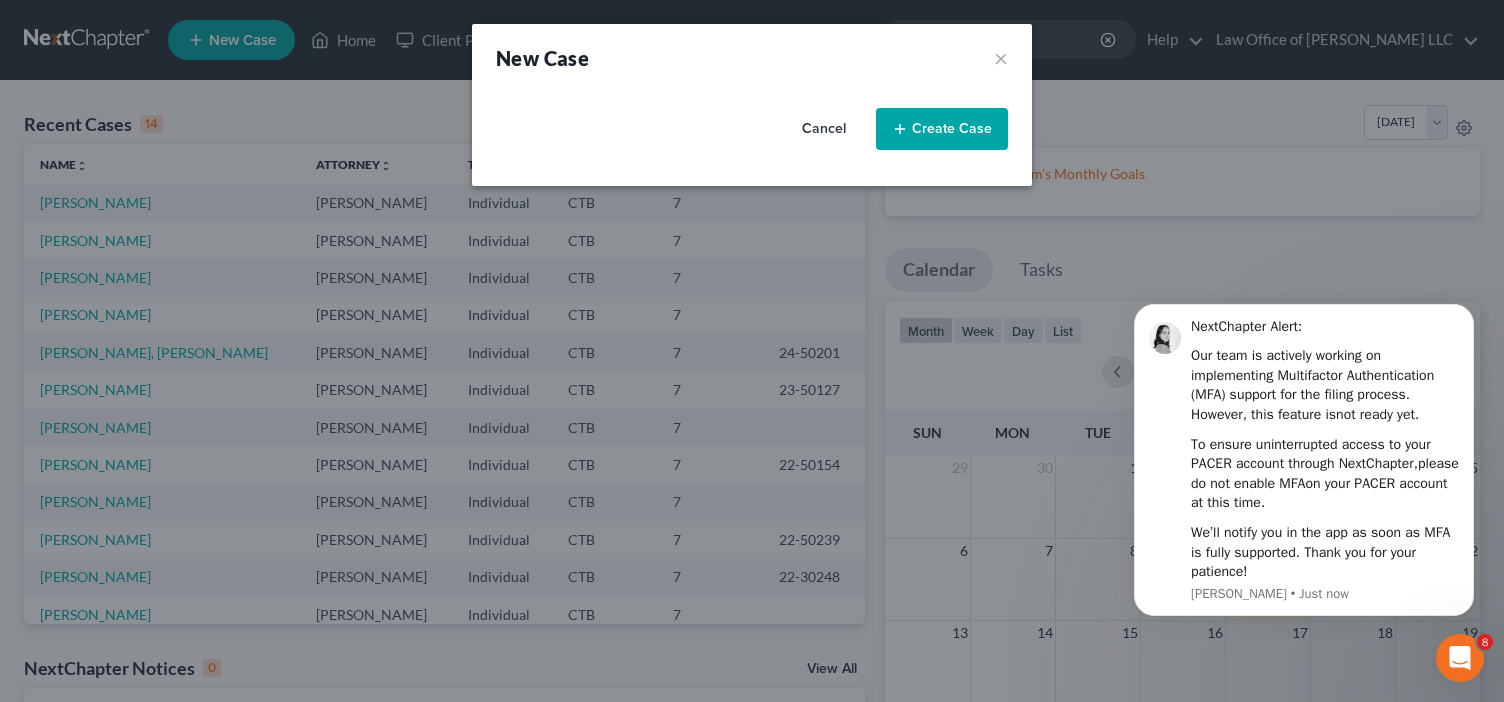 select on "12" 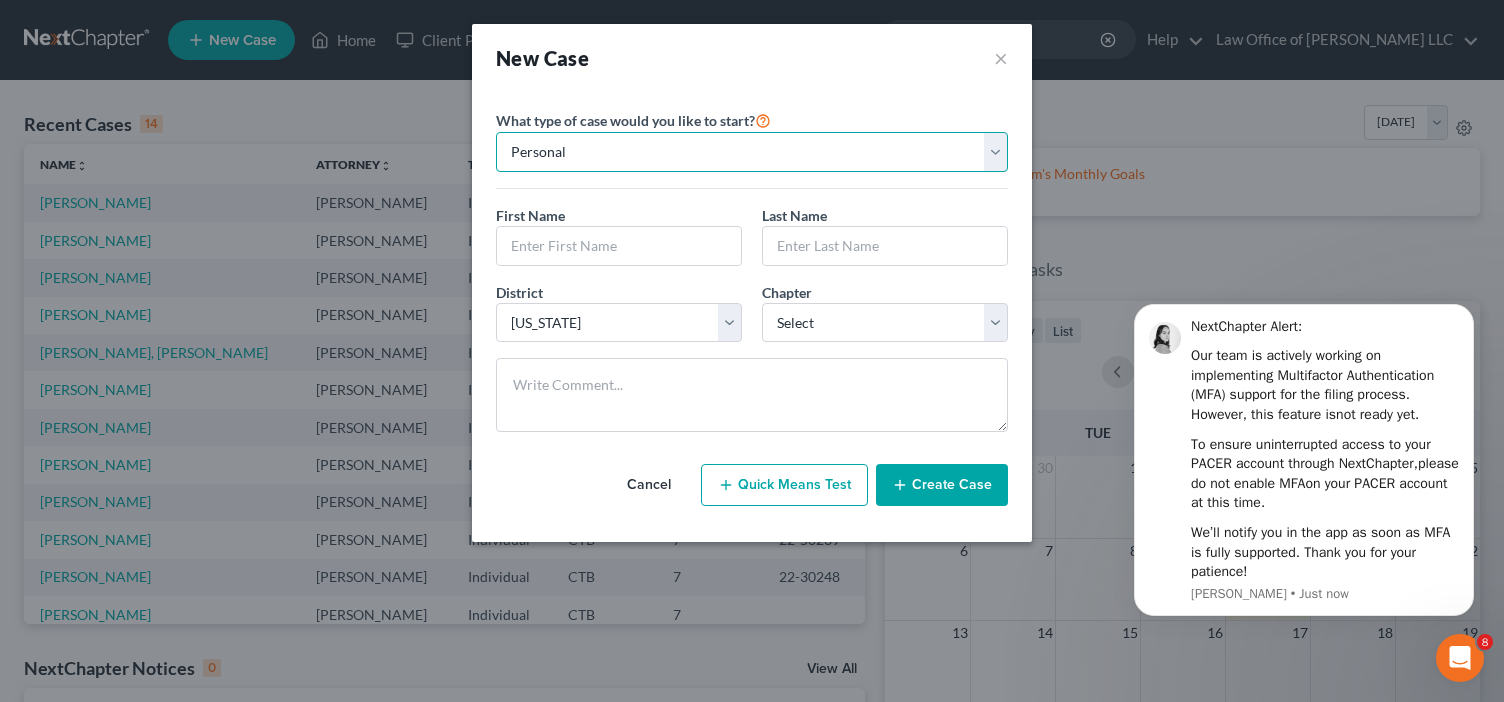click on "Personal Business" at bounding box center [752, 152] 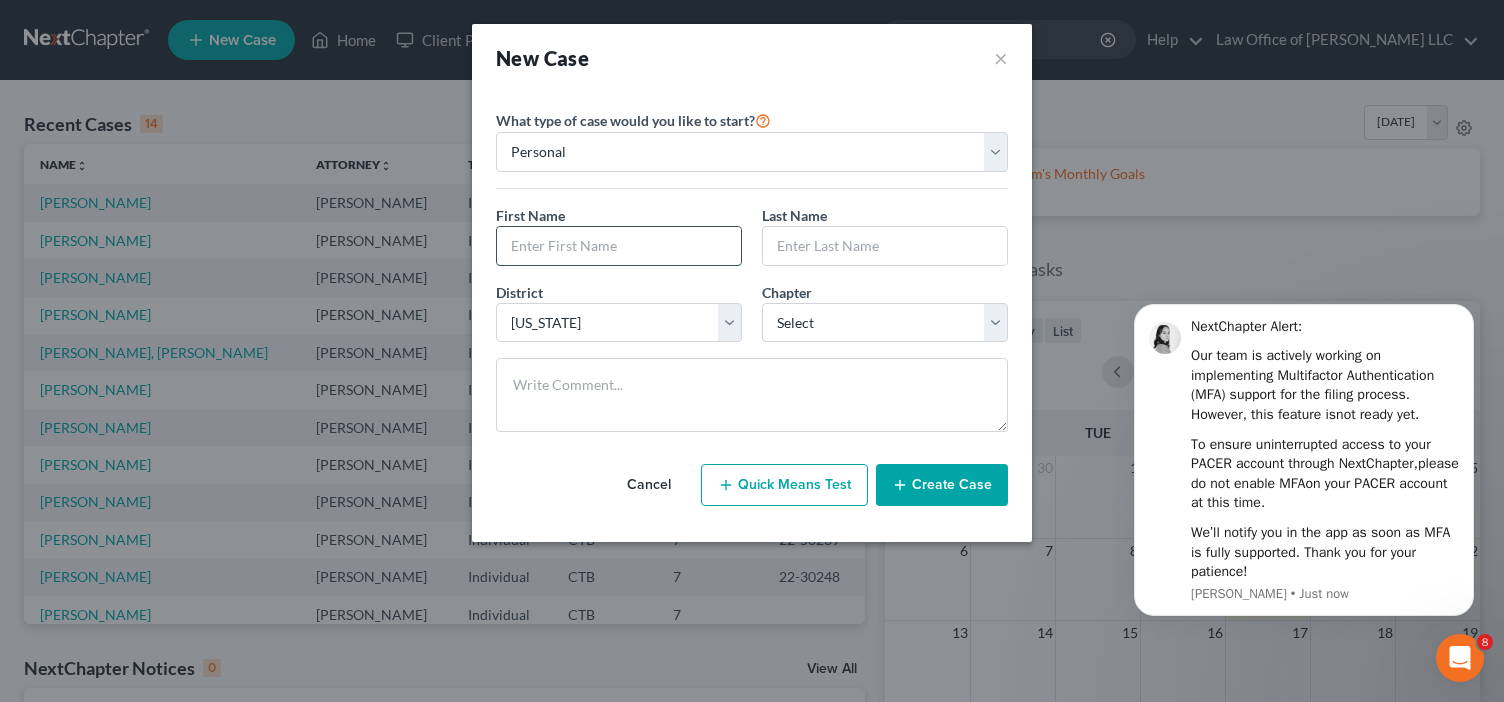 click at bounding box center (619, 246) 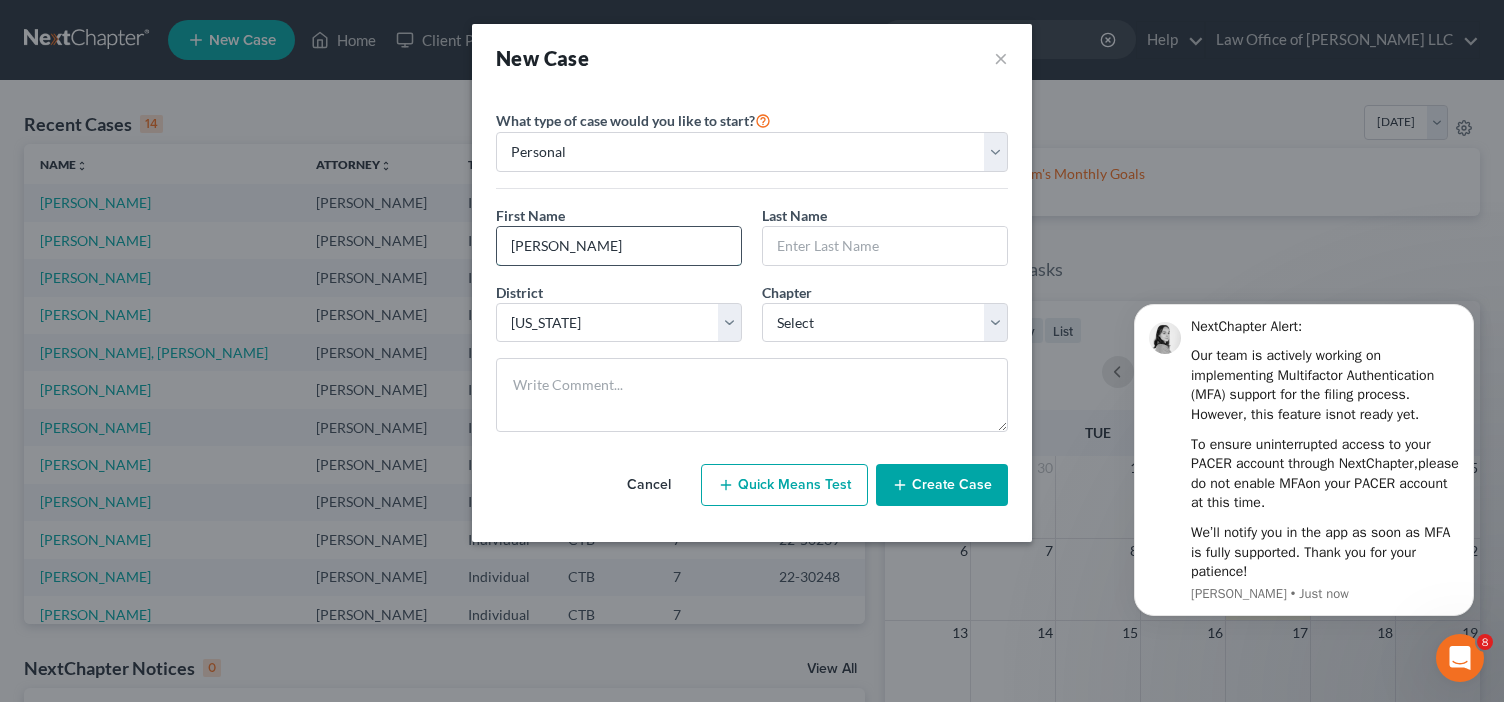type on "Karen" 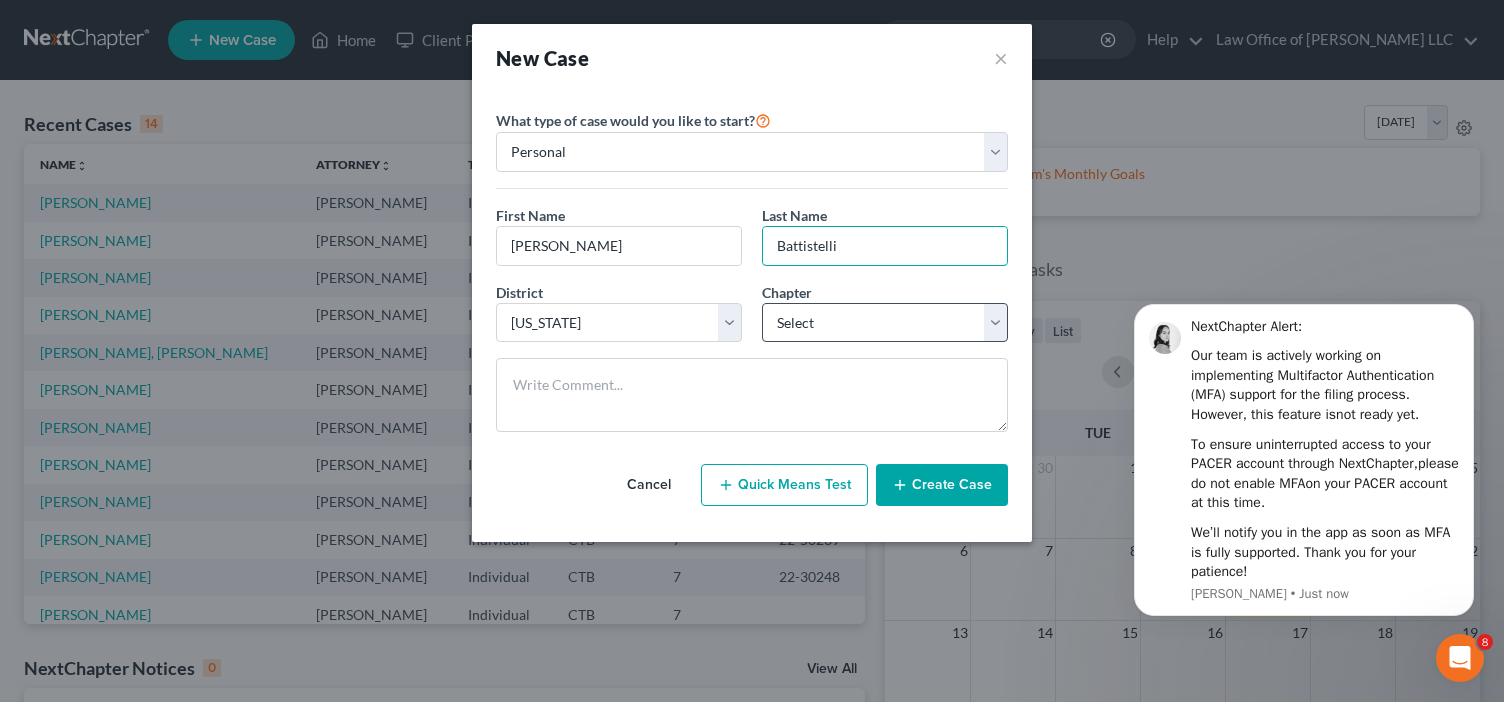 type on "Battistelli" 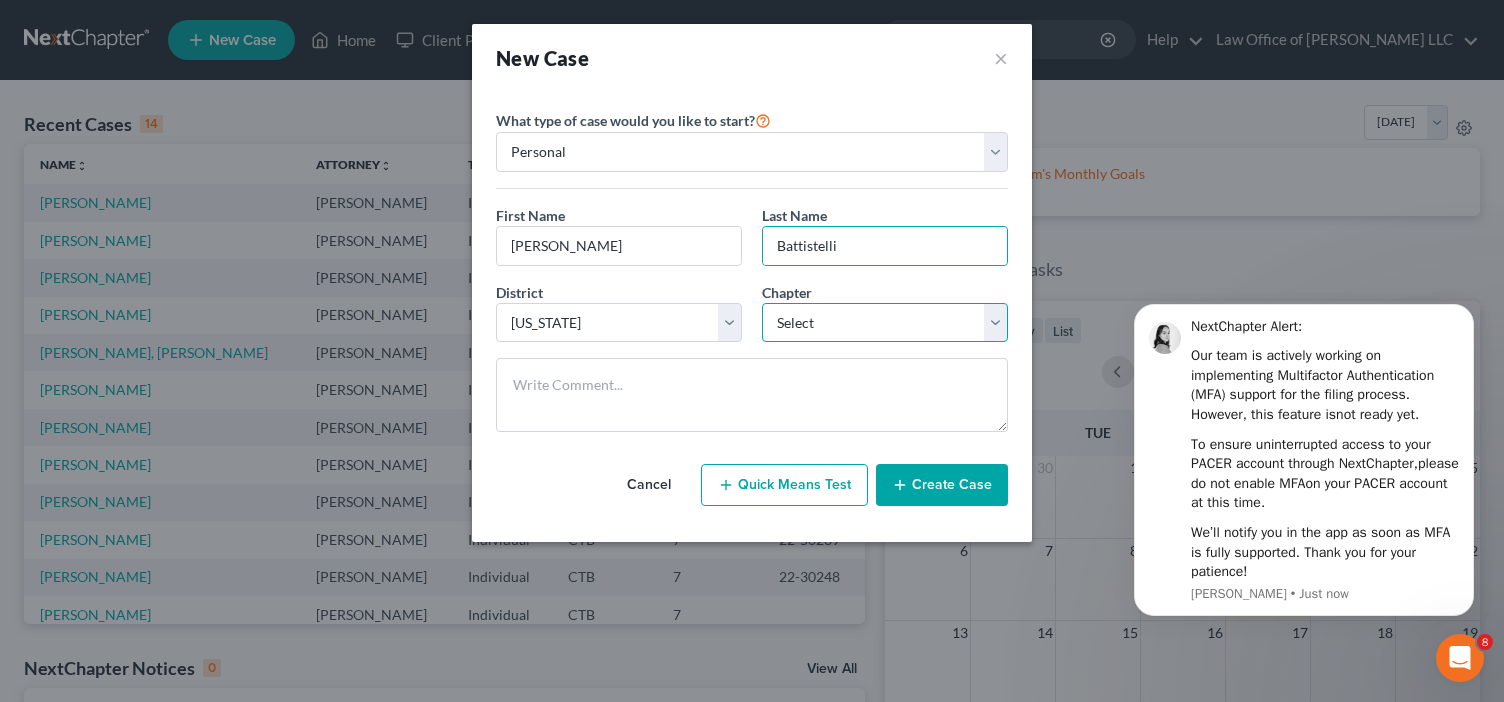 click on "Select 7 11 12 13" at bounding box center (885, 323) 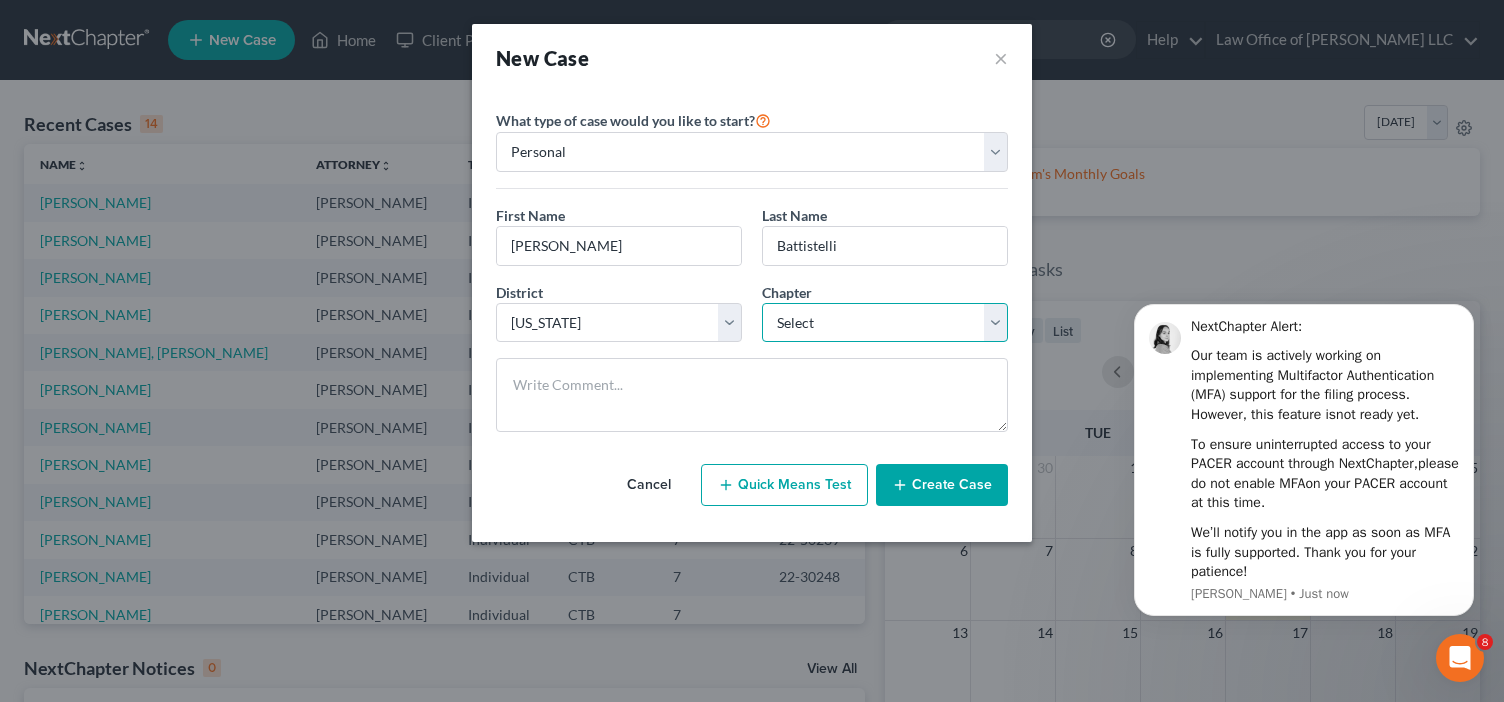 select on "0" 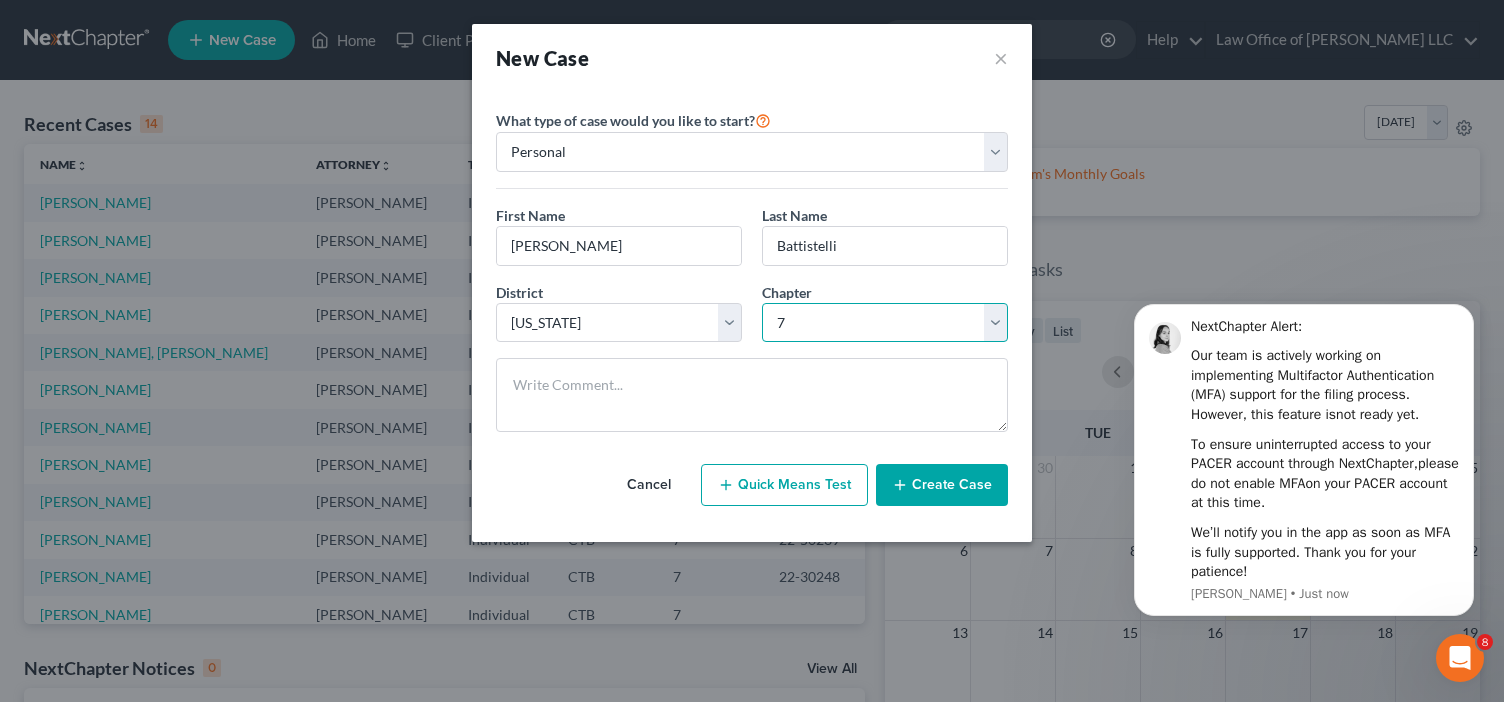 click on "7" at bounding box center [0, 0] 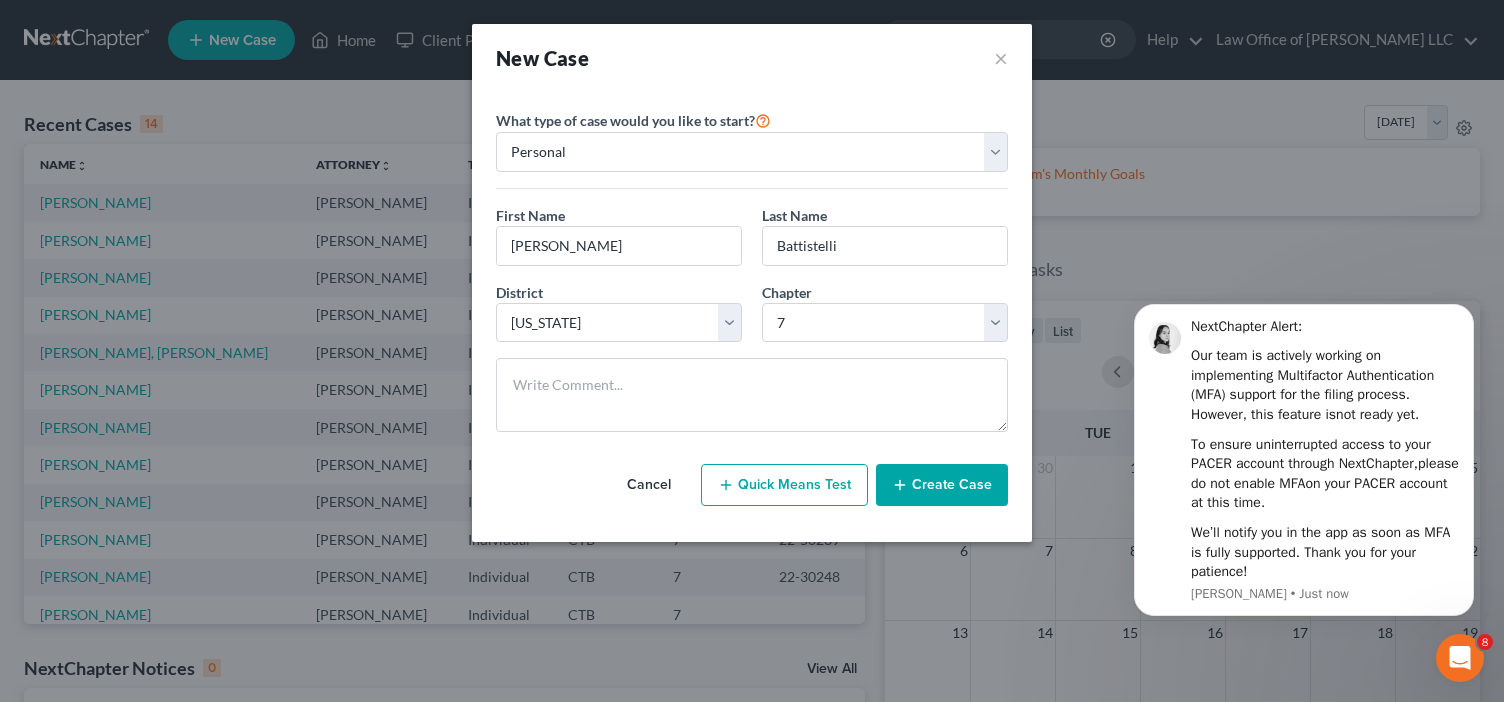 click on "Create Case" at bounding box center [942, 485] 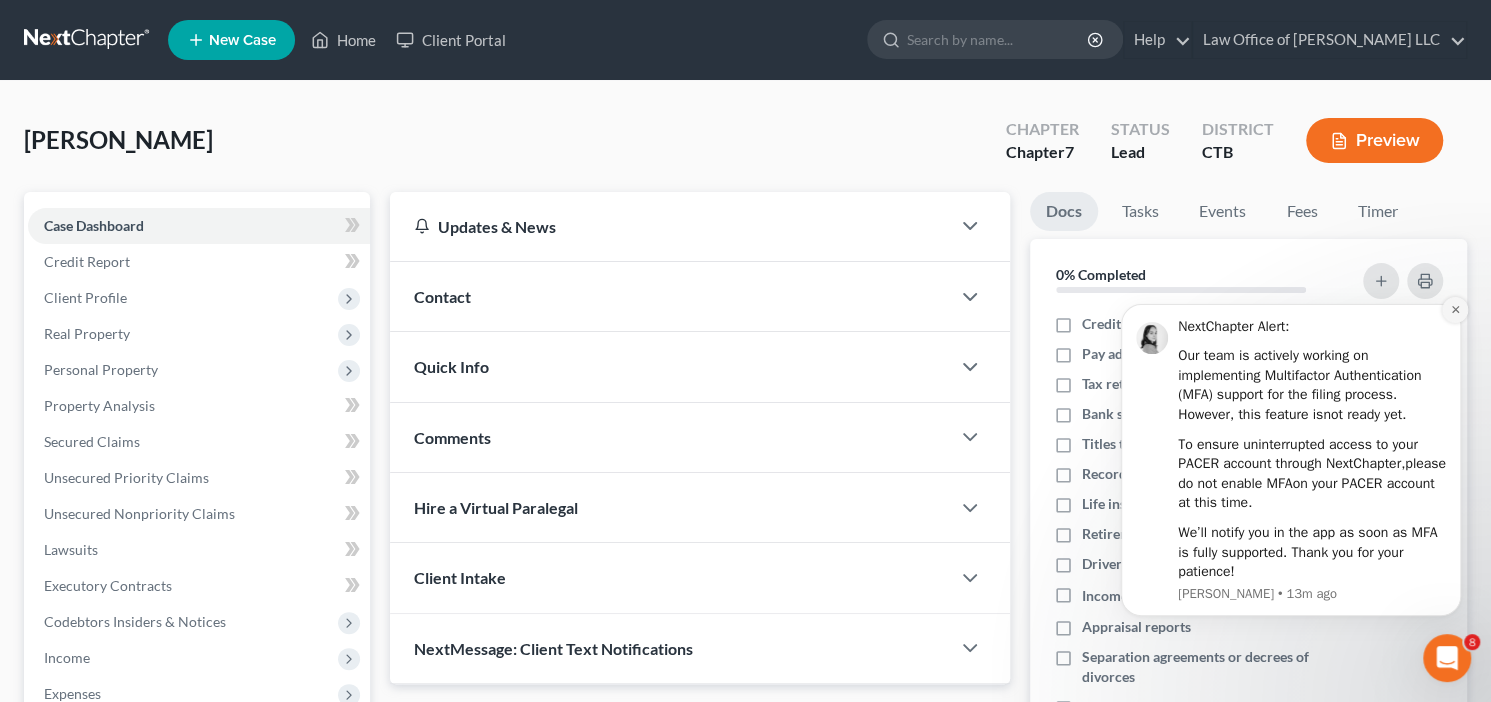 drag, startPoint x: 1457, startPoint y: 311, endPoint x: 2215, endPoint y: 486, distance: 777.93896 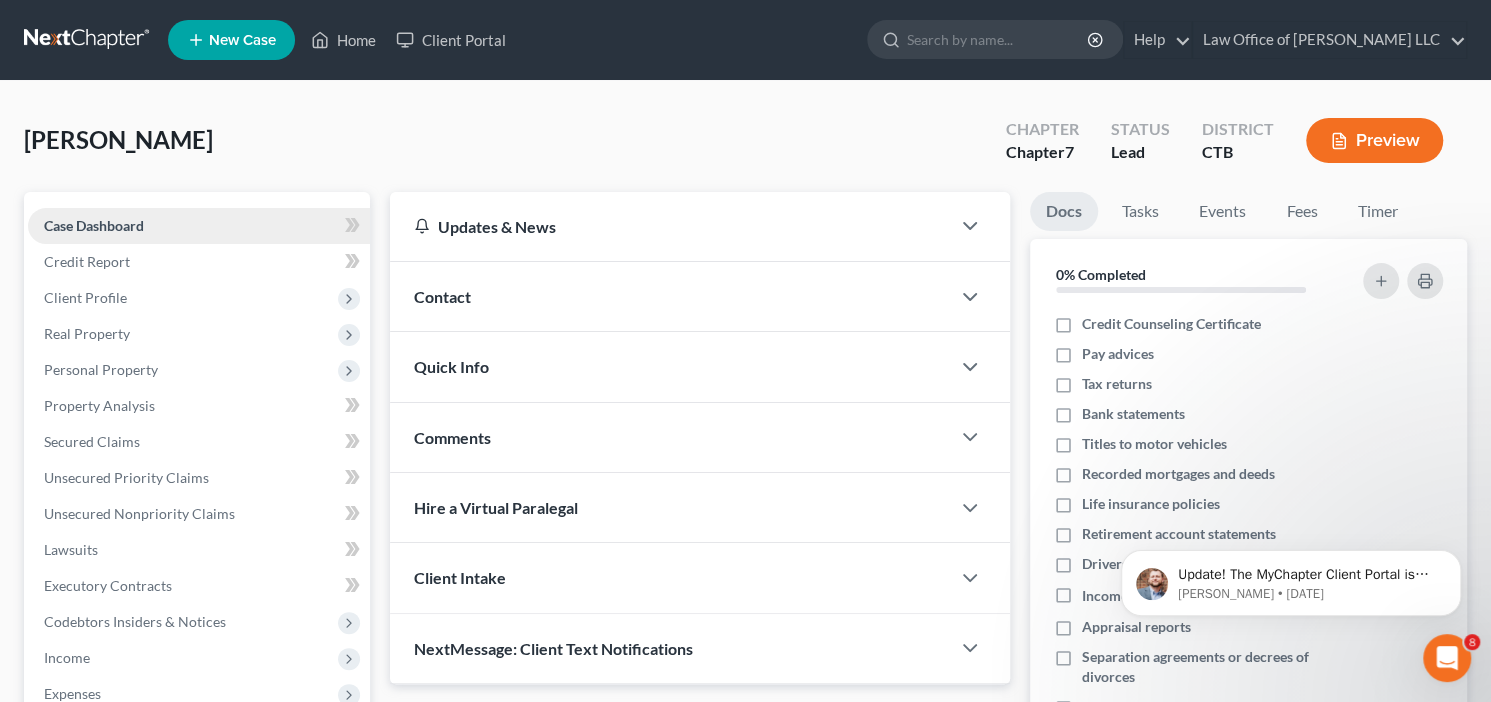 click on "Case Dashboard" at bounding box center (94, 225) 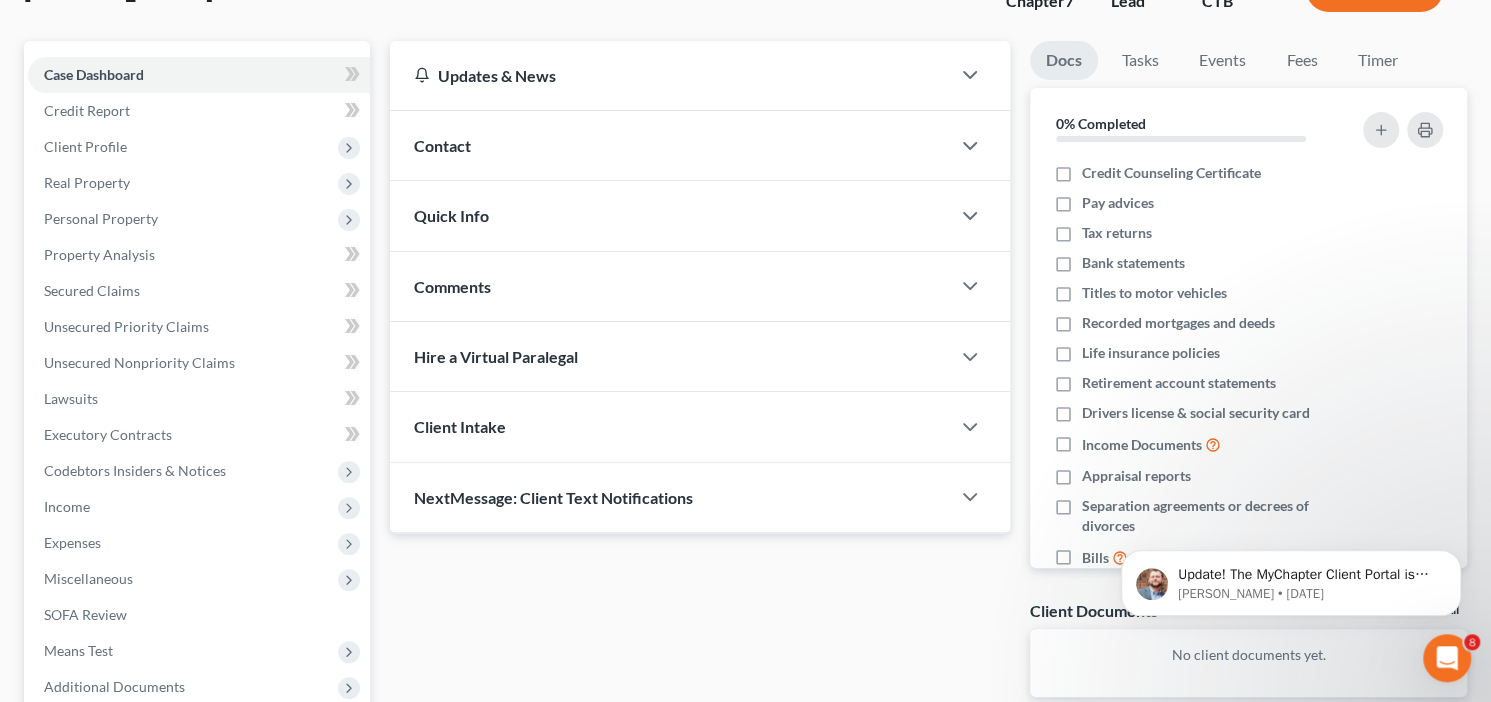 scroll, scrollTop: 0, scrollLeft: 0, axis: both 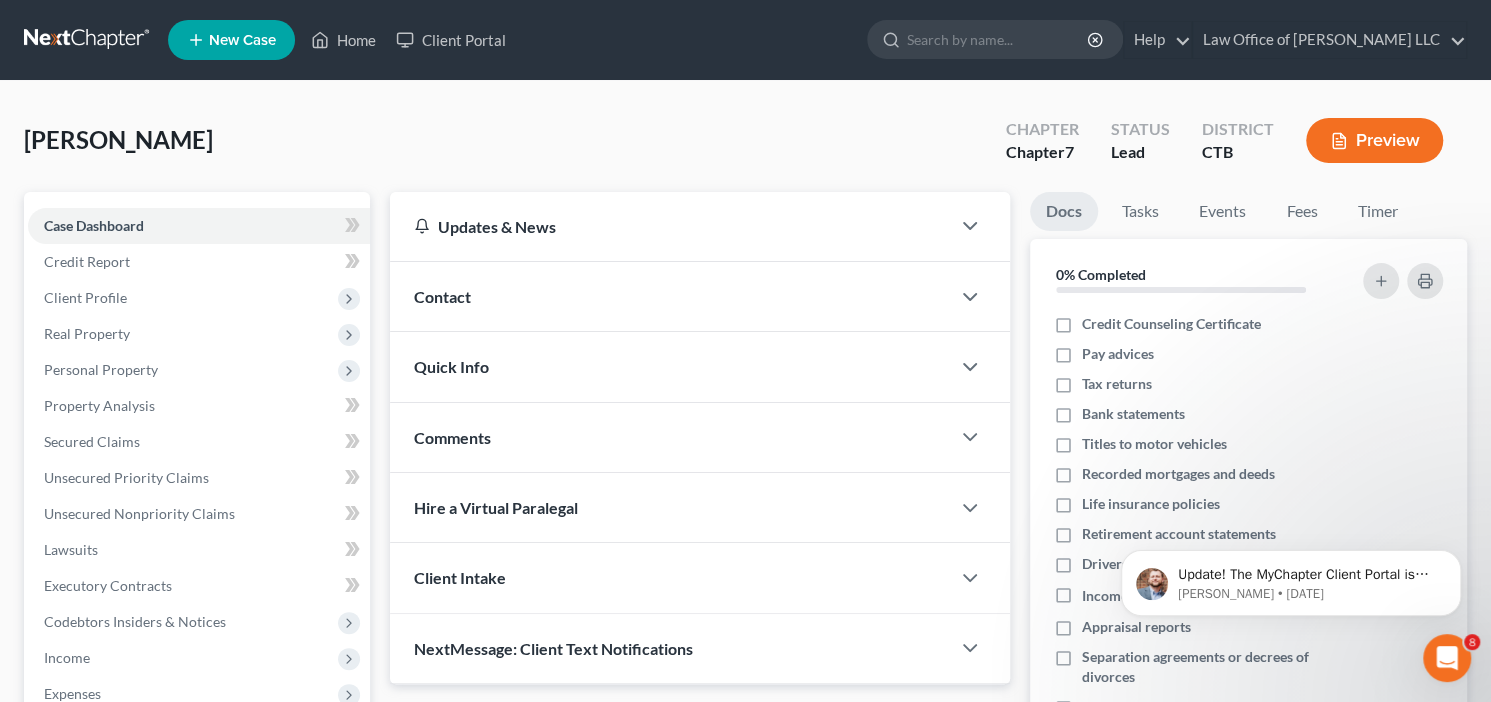 click on "New Case" at bounding box center [242, 40] 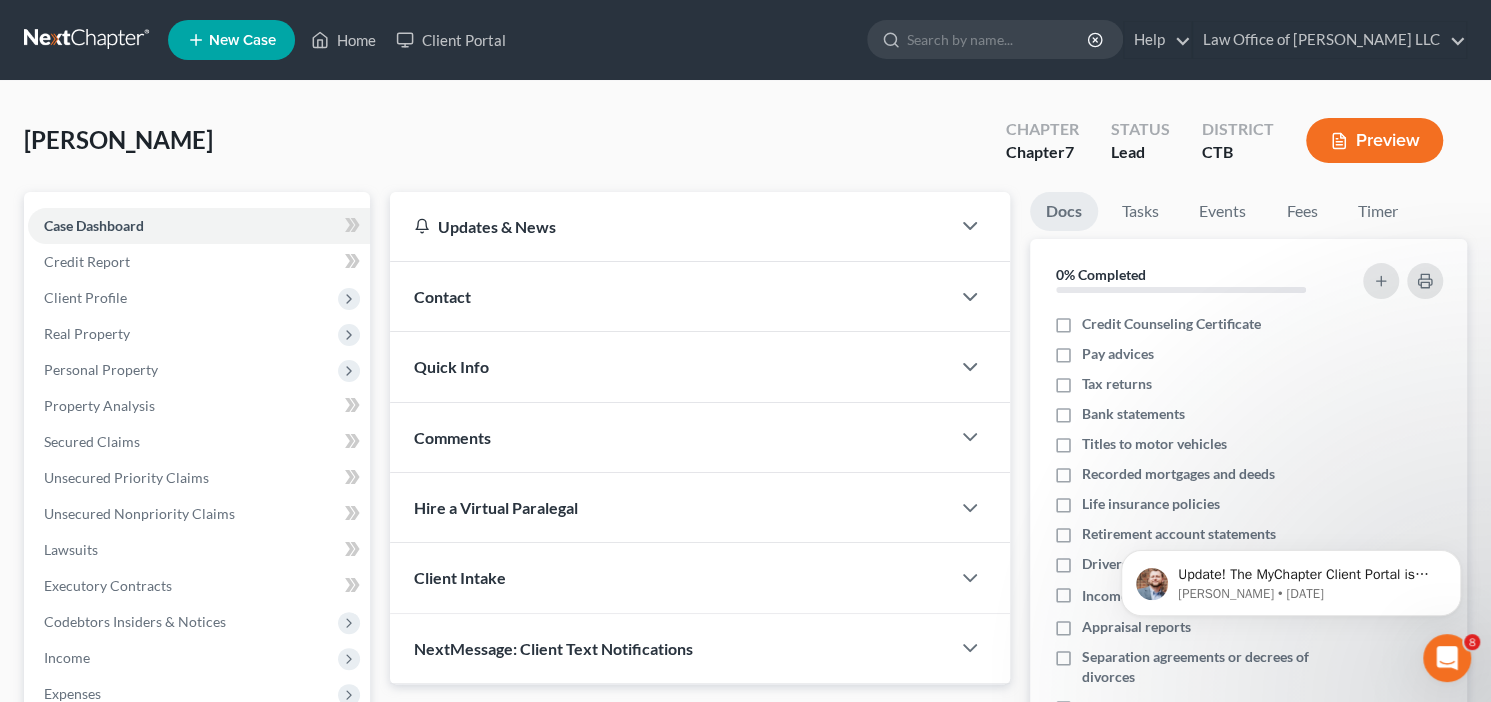 select on "12" 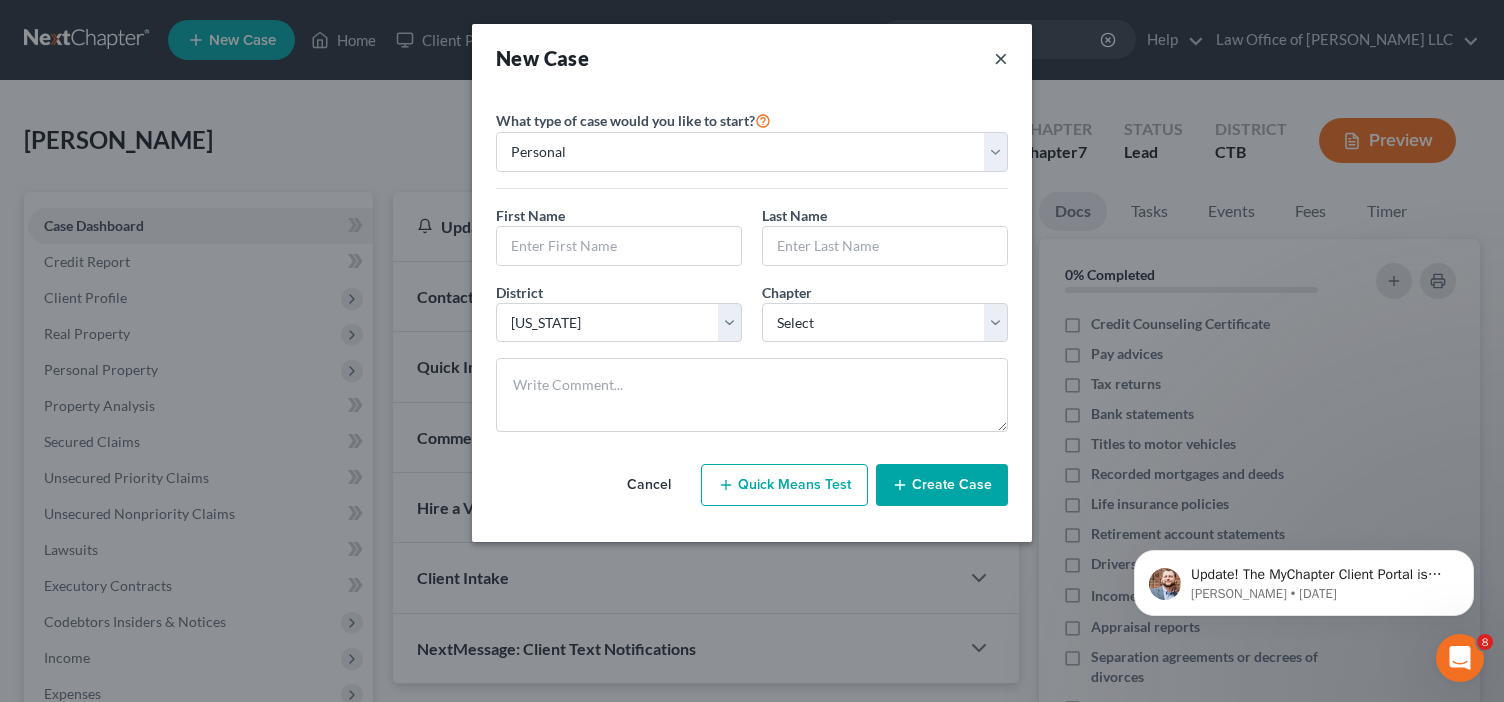 click on "×" at bounding box center (1001, 58) 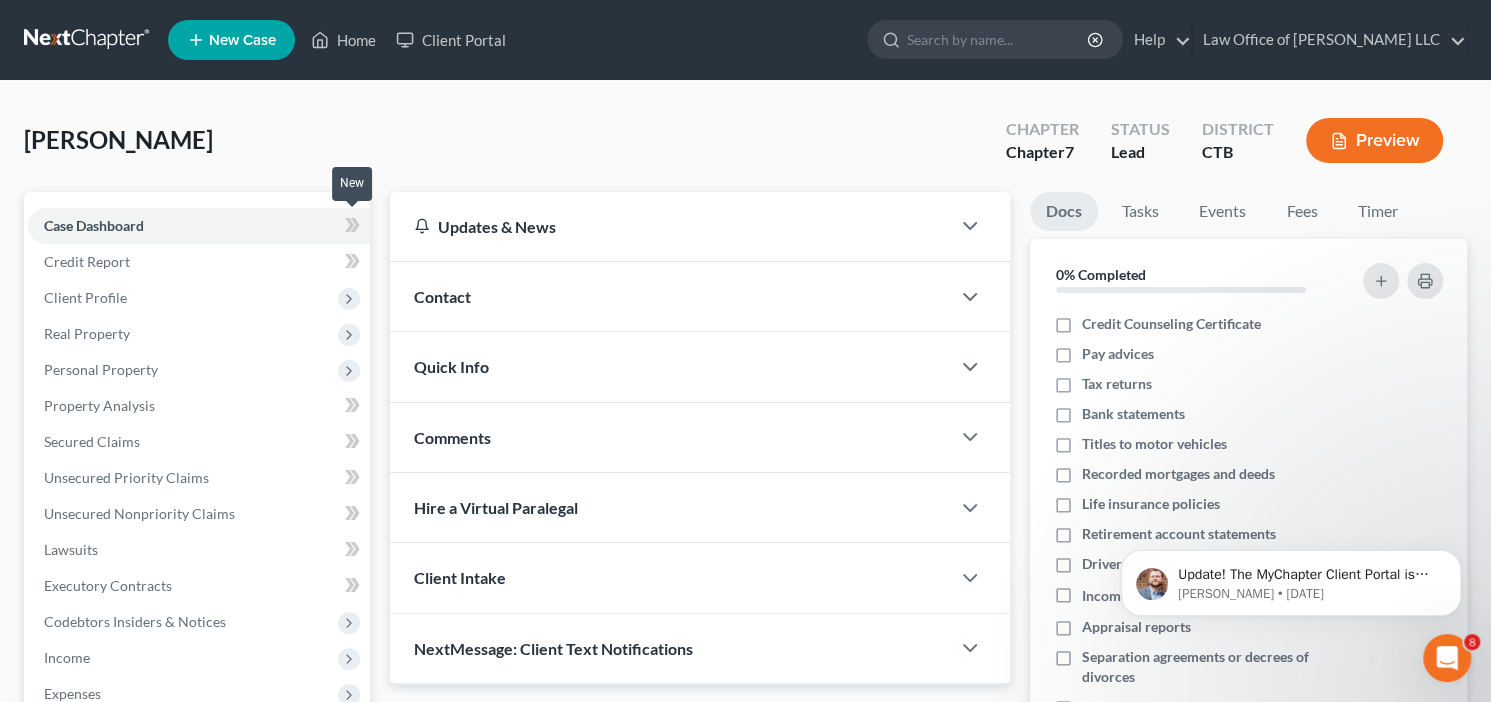 click 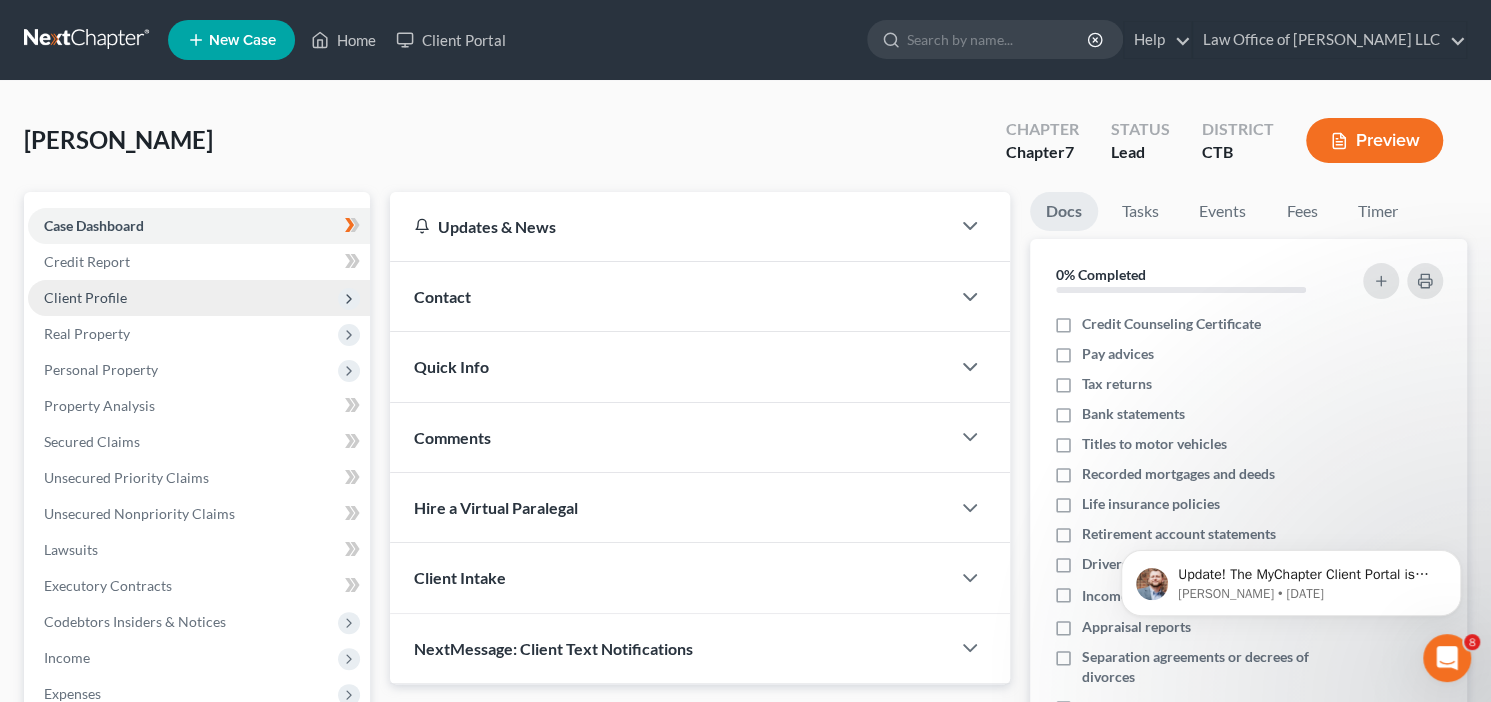 drag, startPoint x: 339, startPoint y: 294, endPoint x: 311, endPoint y: 302, distance: 29.12044 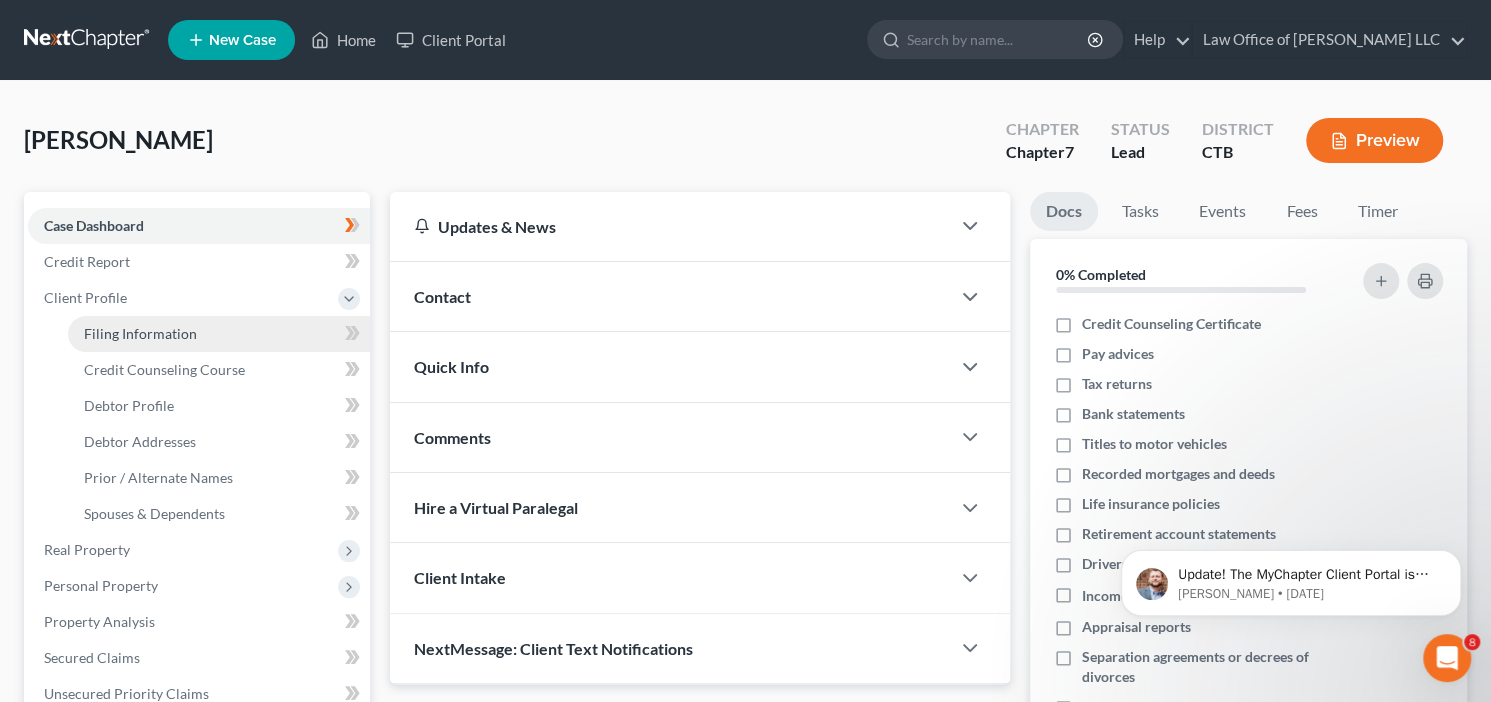 click on "Filing Information" at bounding box center [140, 333] 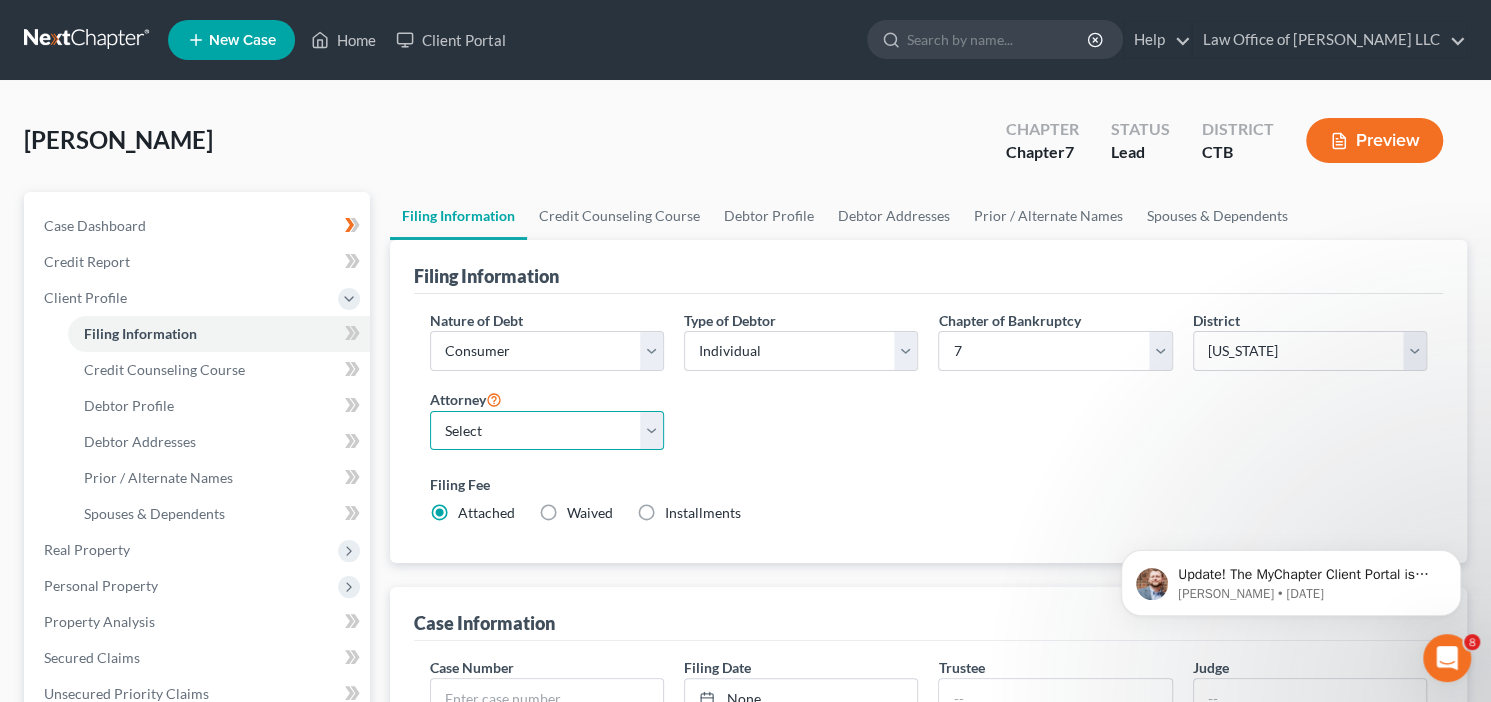 click on "Select Lori Dion - CT" at bounding box center (547, 431) 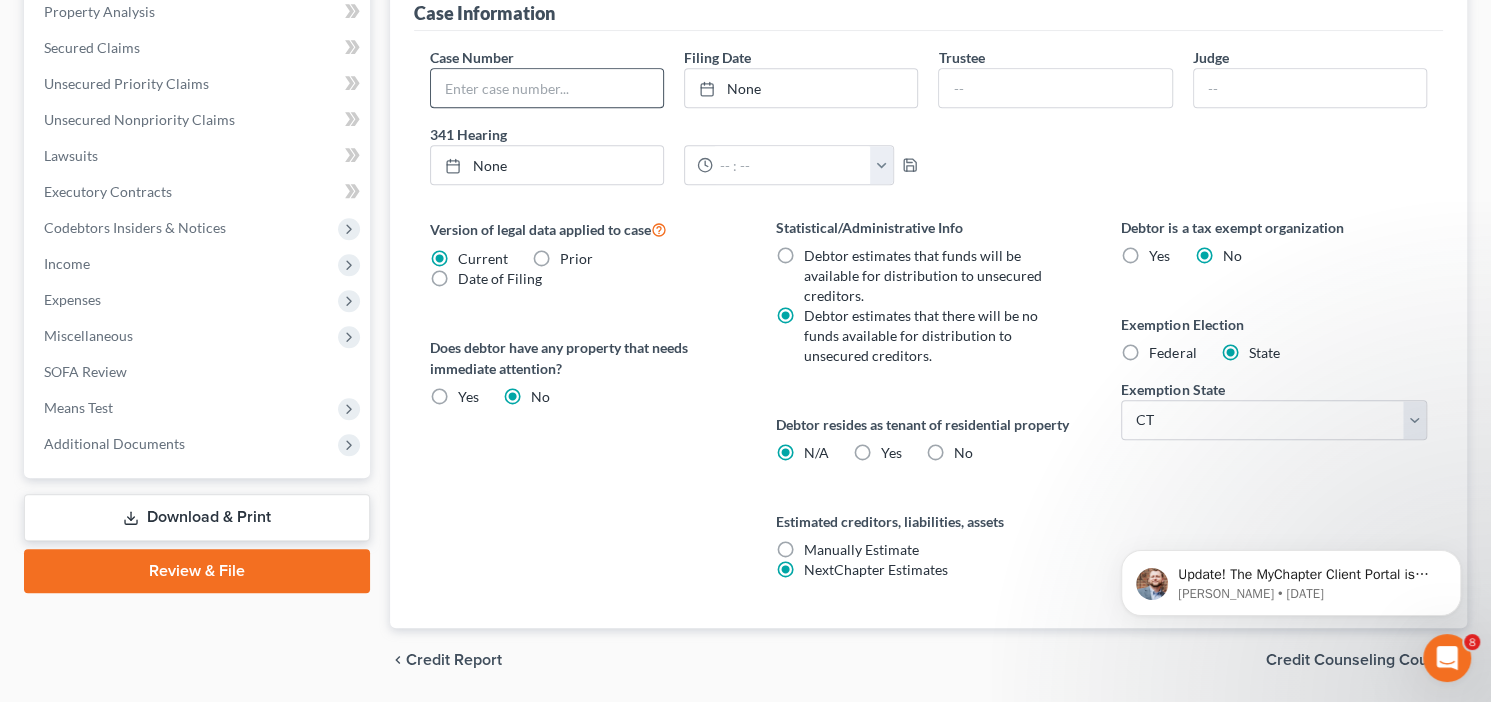 scroll, scrollTop: 672, scrollLeft: 0, axis: vertical 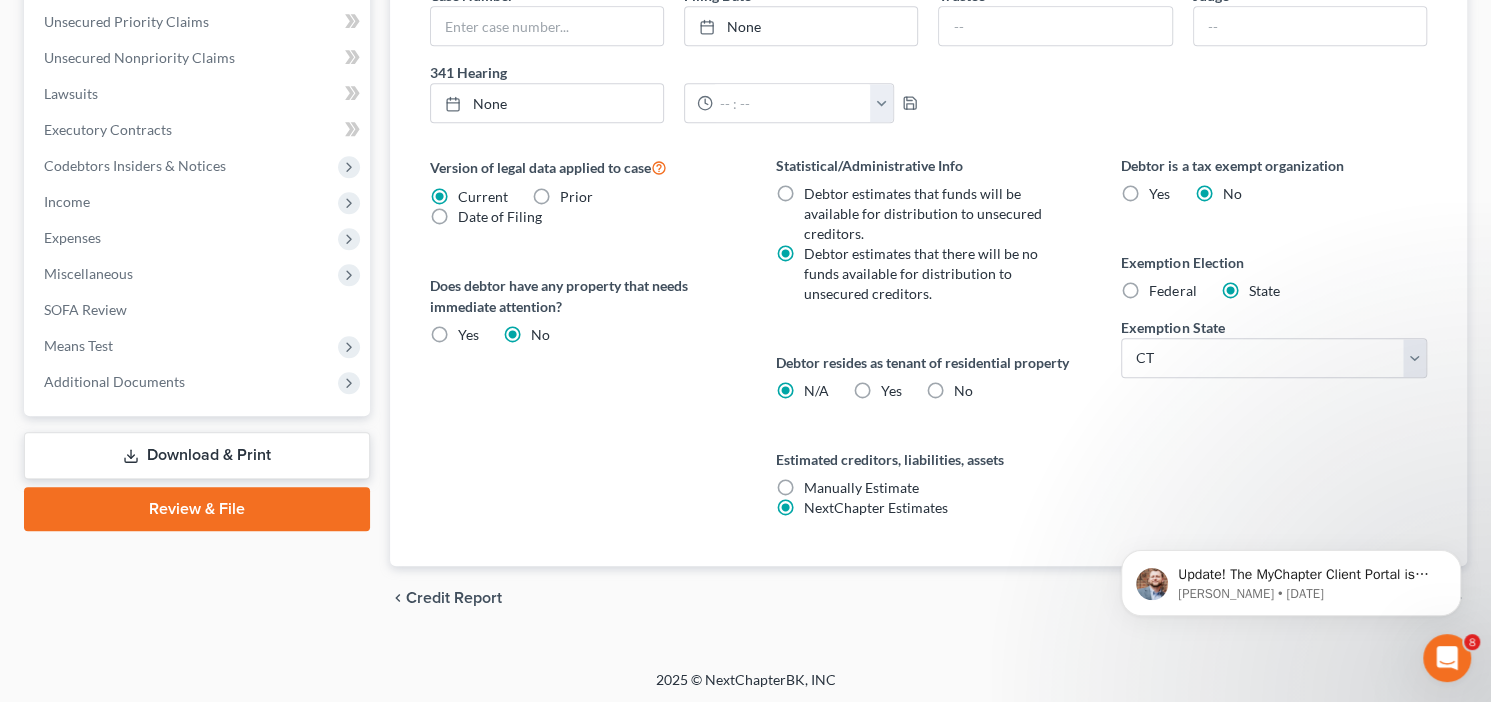click on "Federal" at bounding box center (1172, 291) 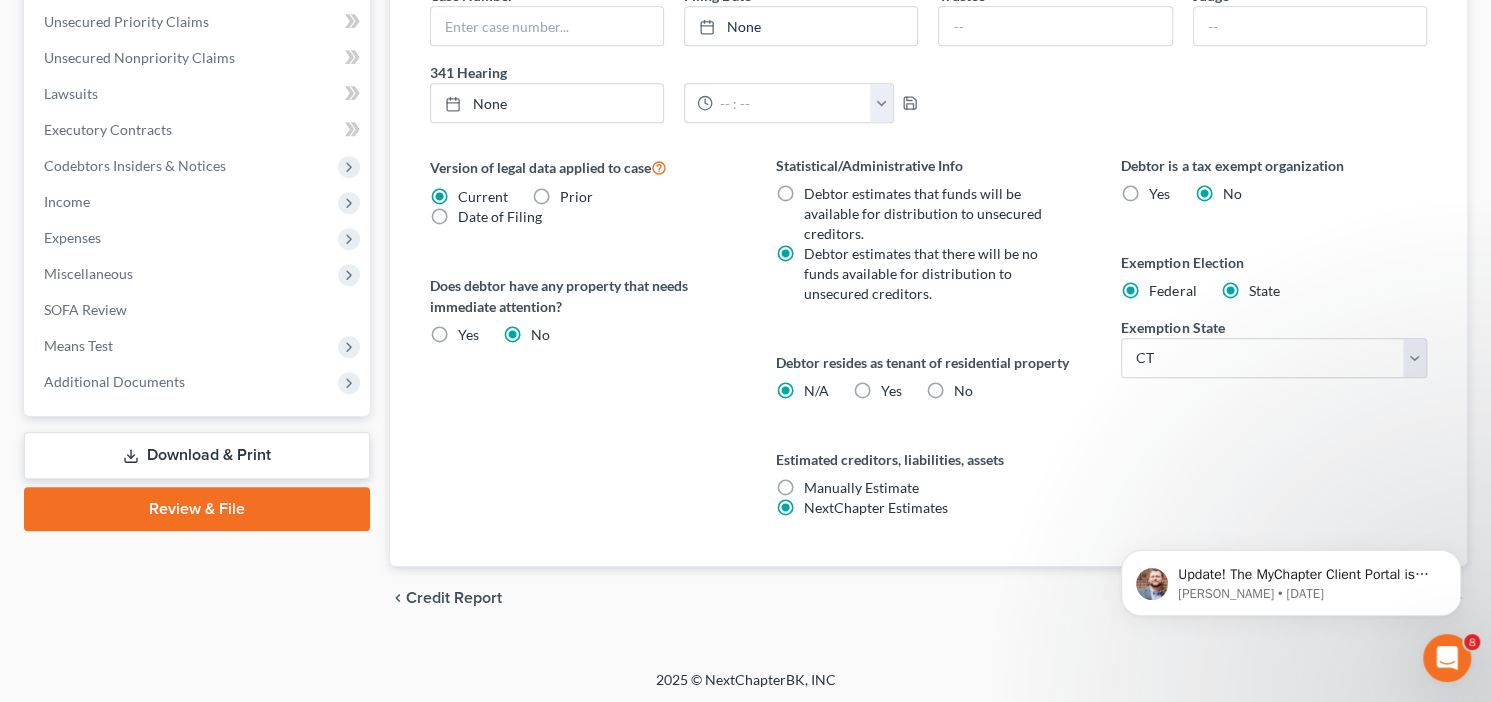 radio on "false" 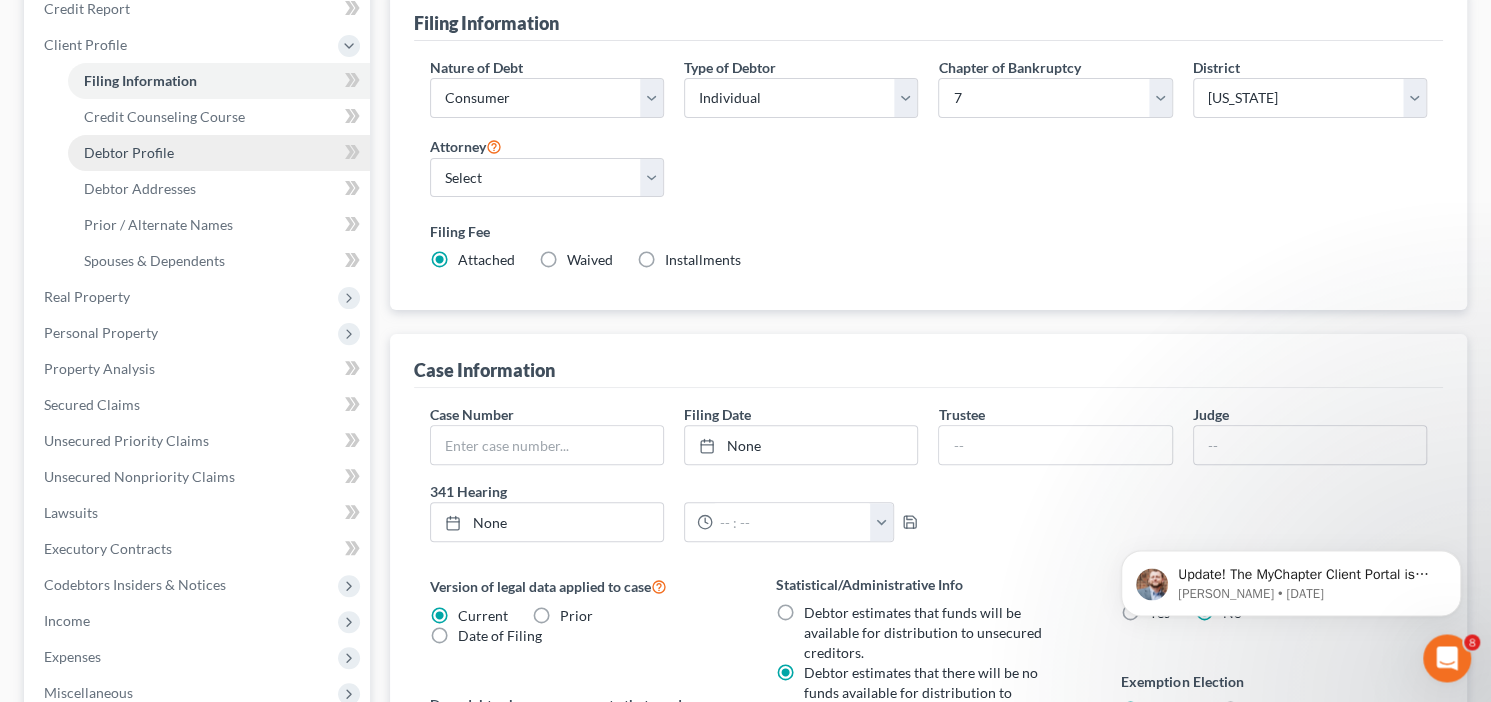 scroll, scrollTop: 155, scrollLeft: 0, axis: vertical 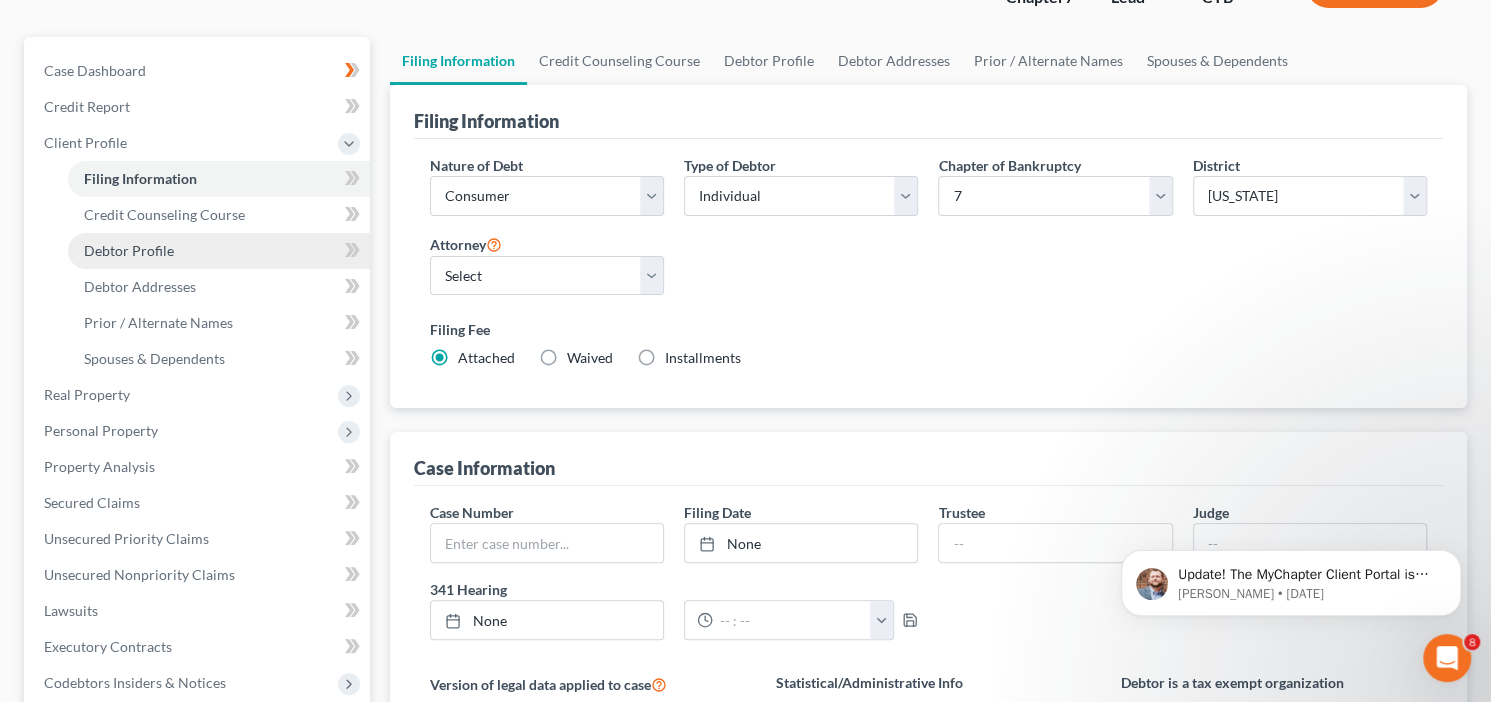 click on "Debtor Profile" at bounding box center (129, 250) 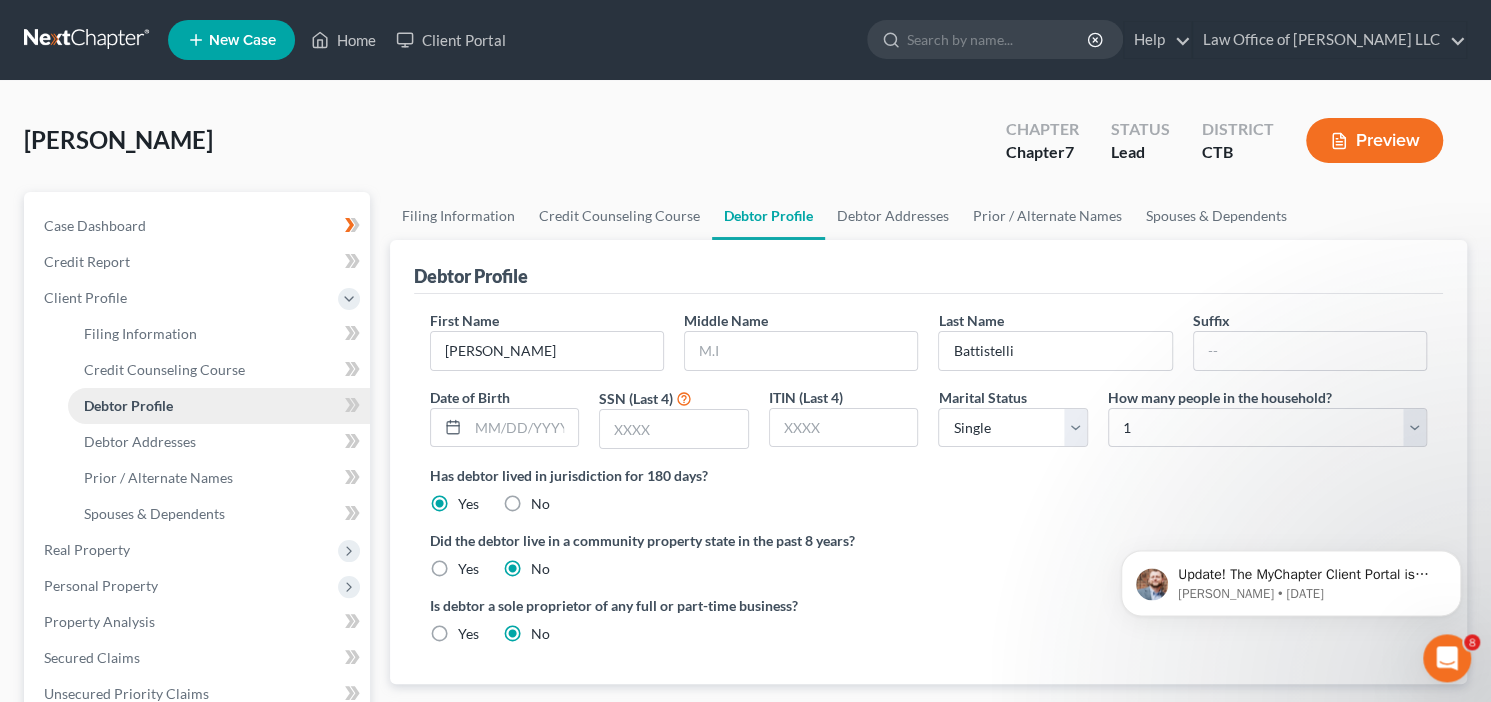 scroll, scrollTop: 0, scrollLeft: 0, axis: both 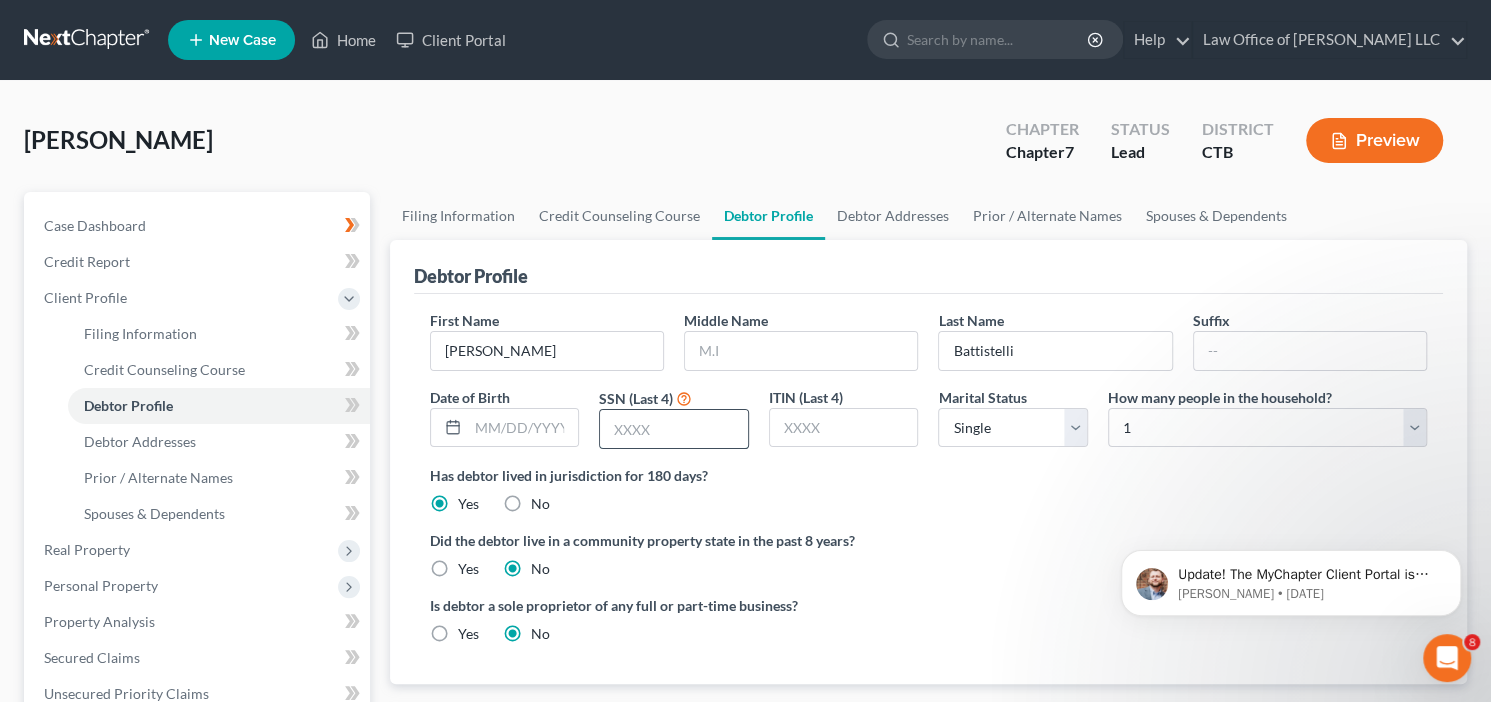 click at bounding box center [674, 429] 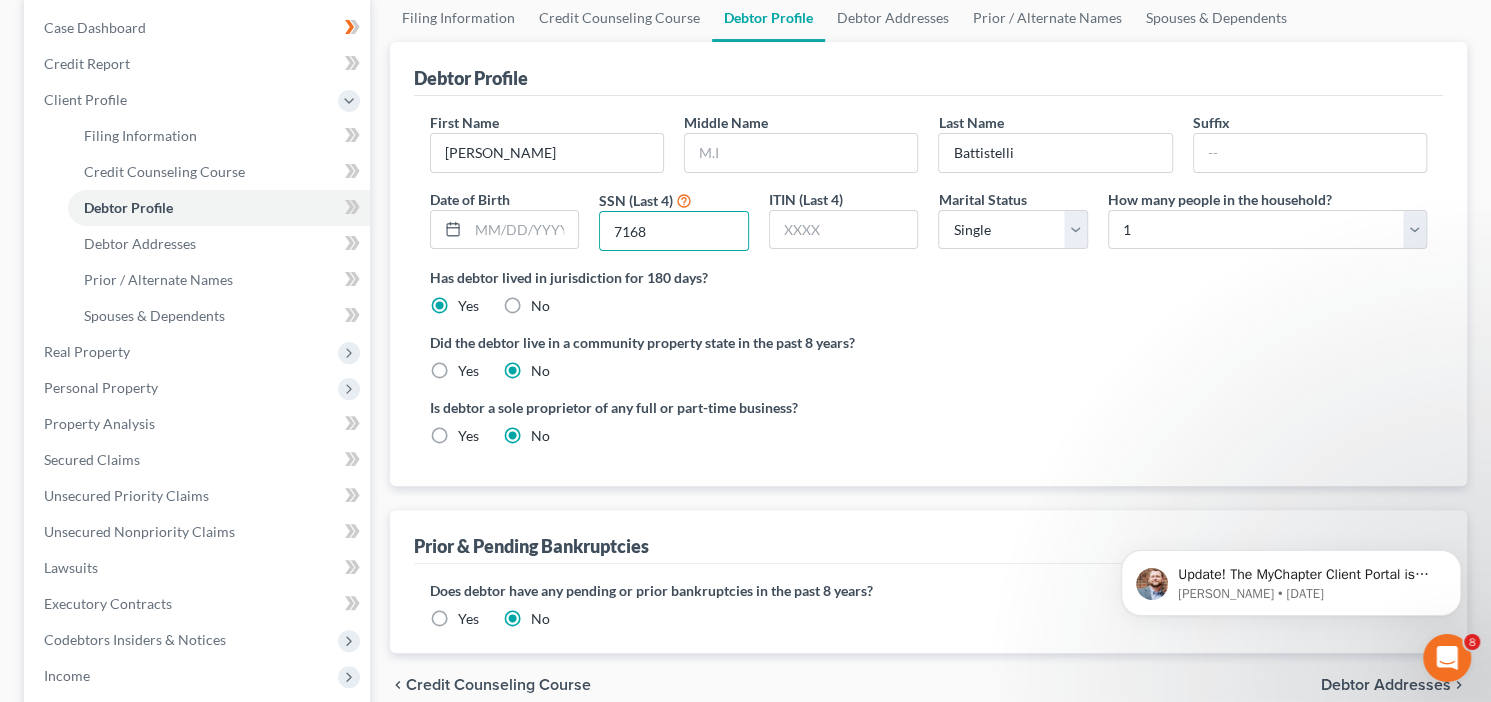 scroll, scrollTop: 310, scrollLeft: 0, axis: vertical 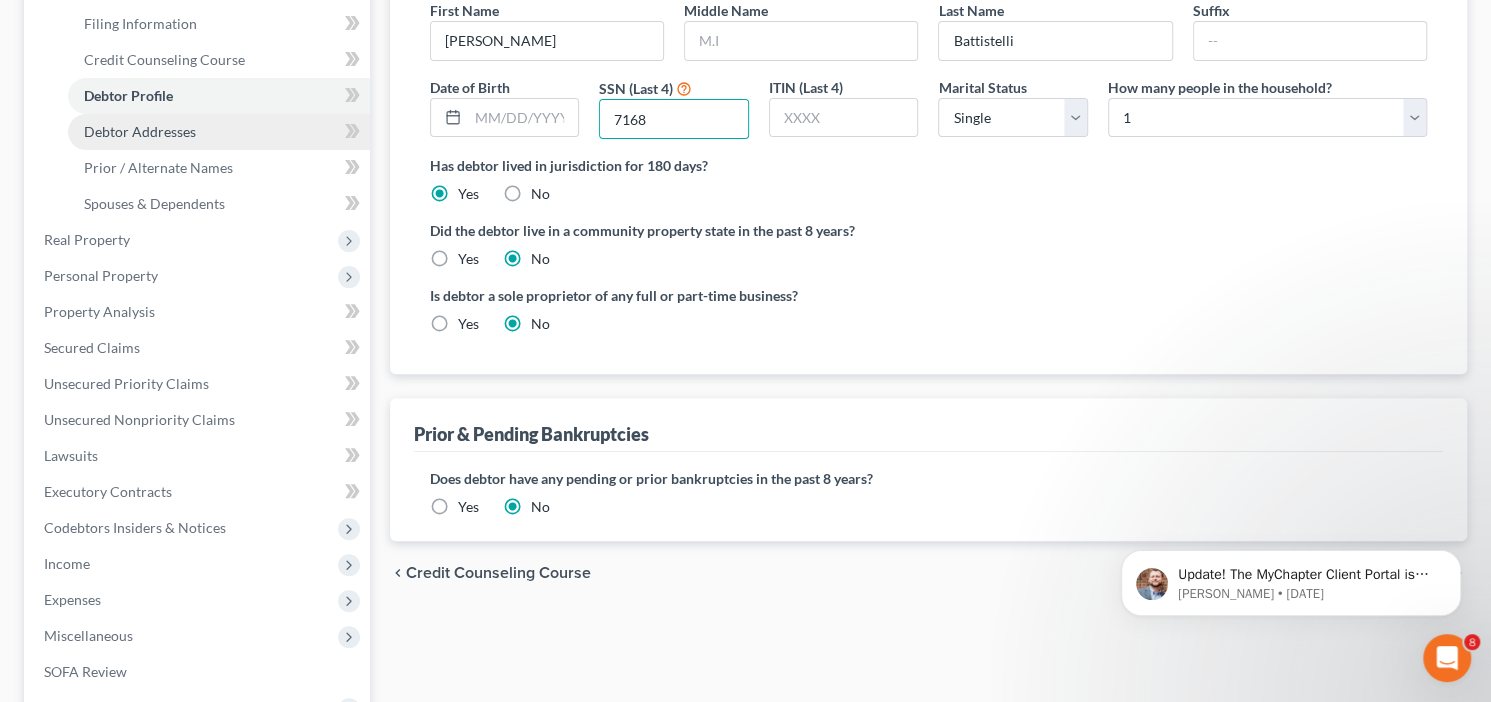 type on "7168" 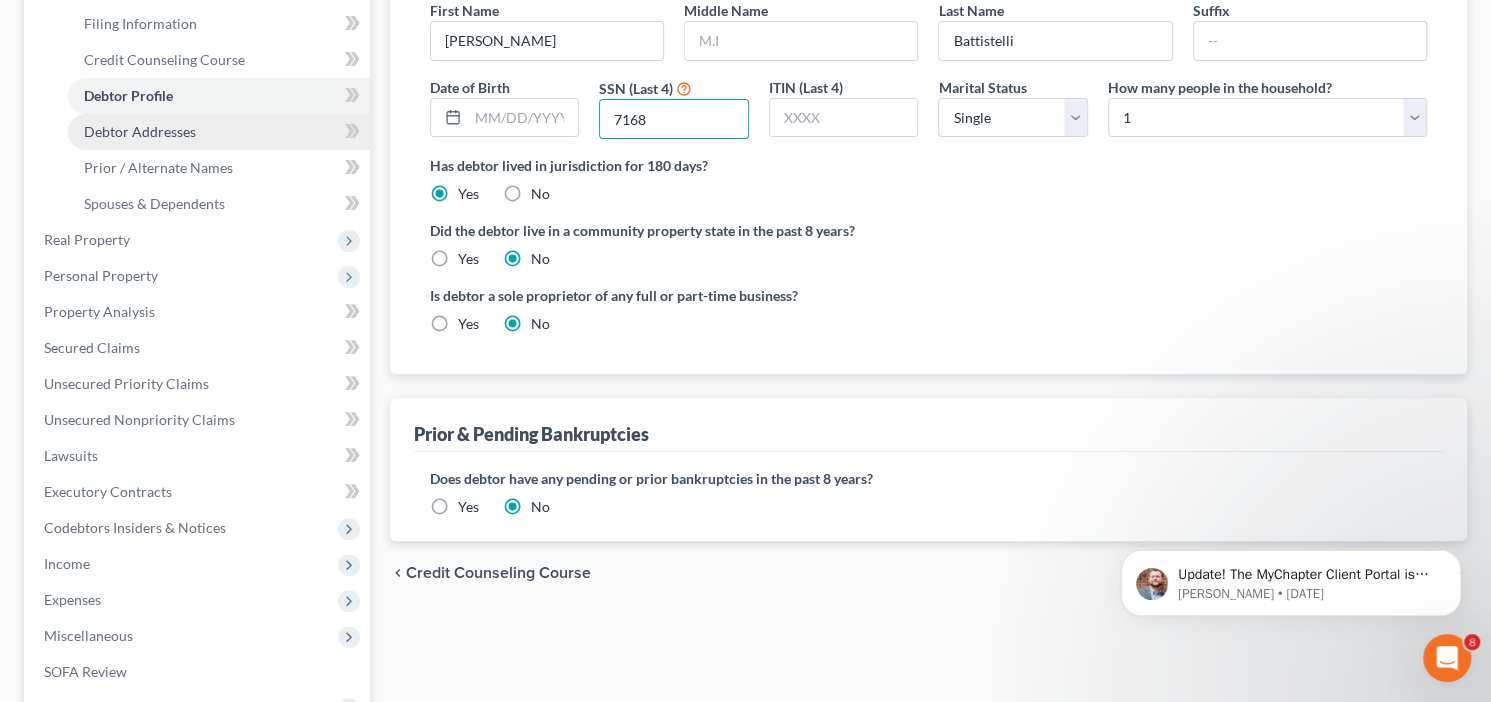click on "Debtor Addresses" at bounding box center [140, 131] 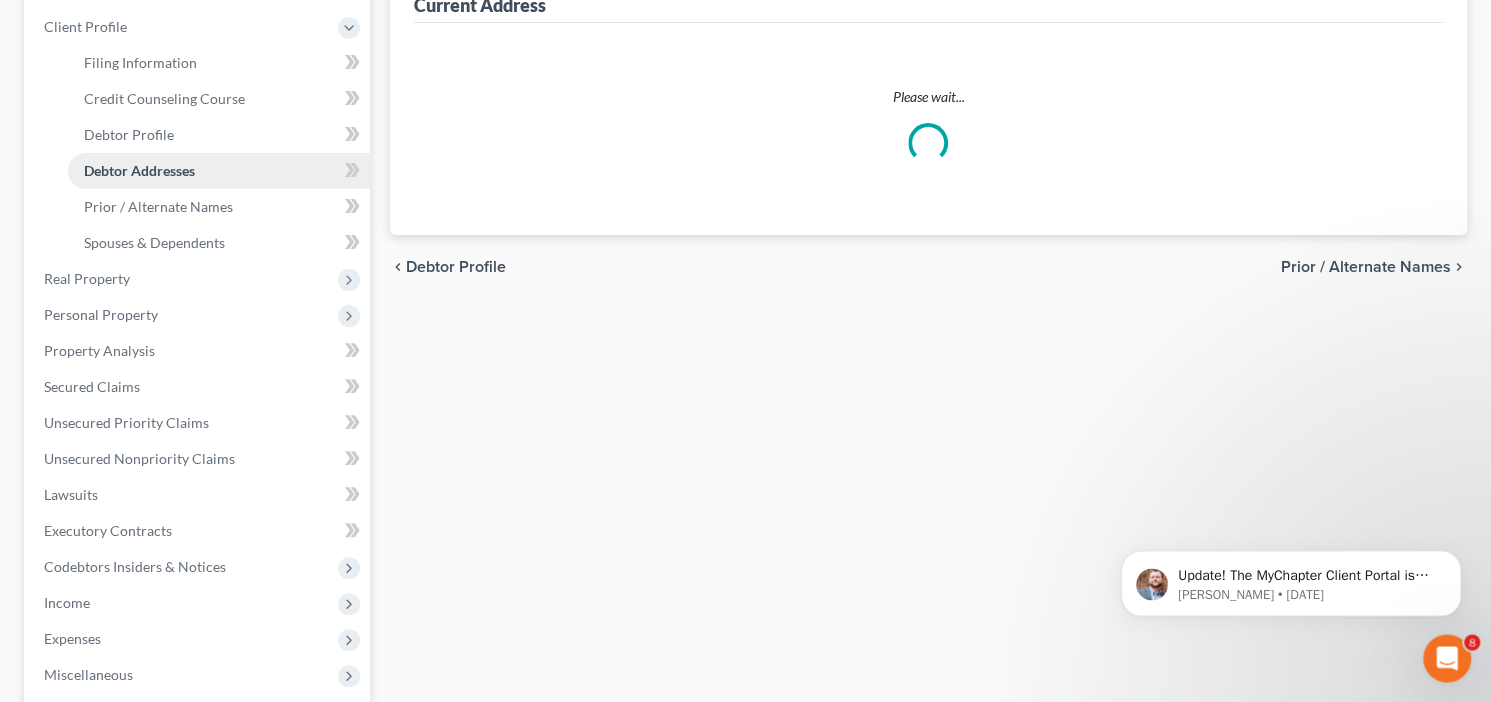 select on "0" 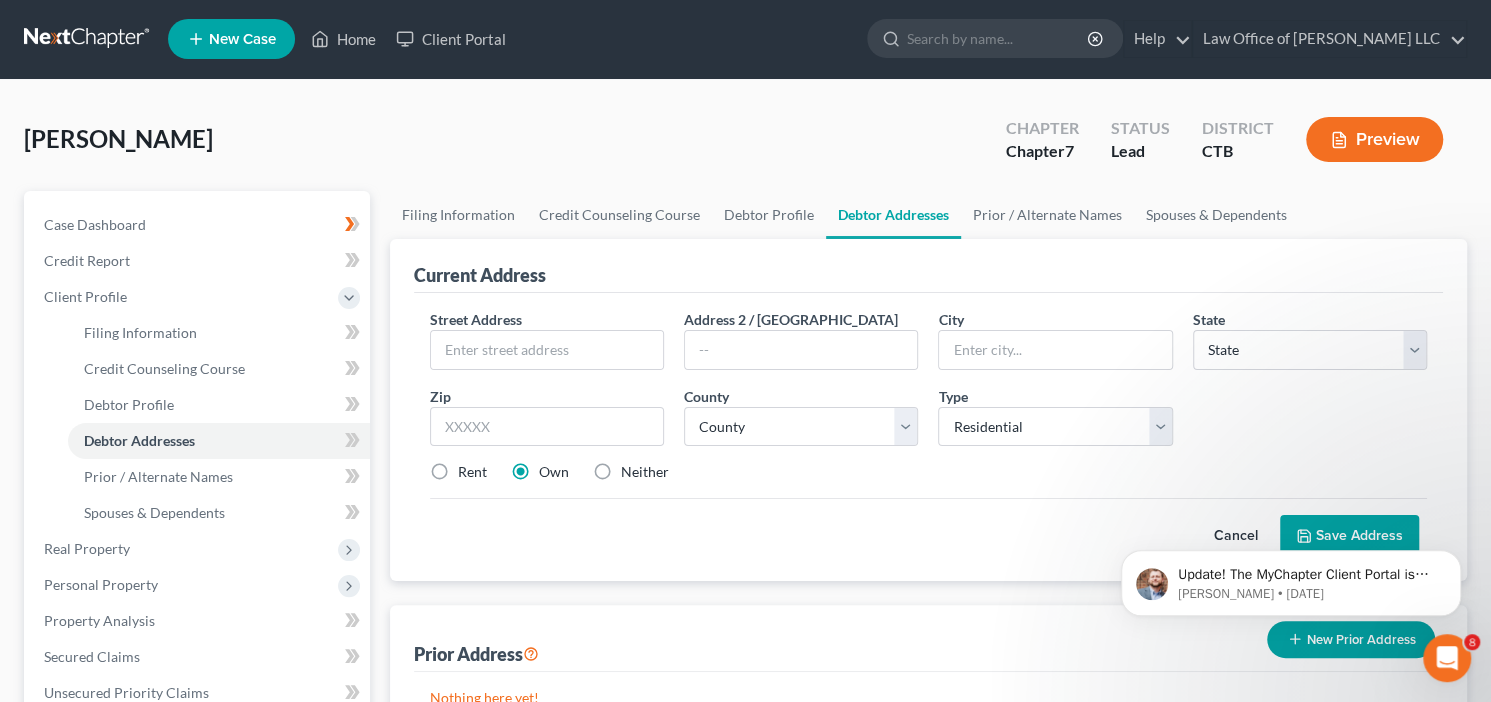 scroll, scrollTop: 0, scrollLeft: 0, axis: both 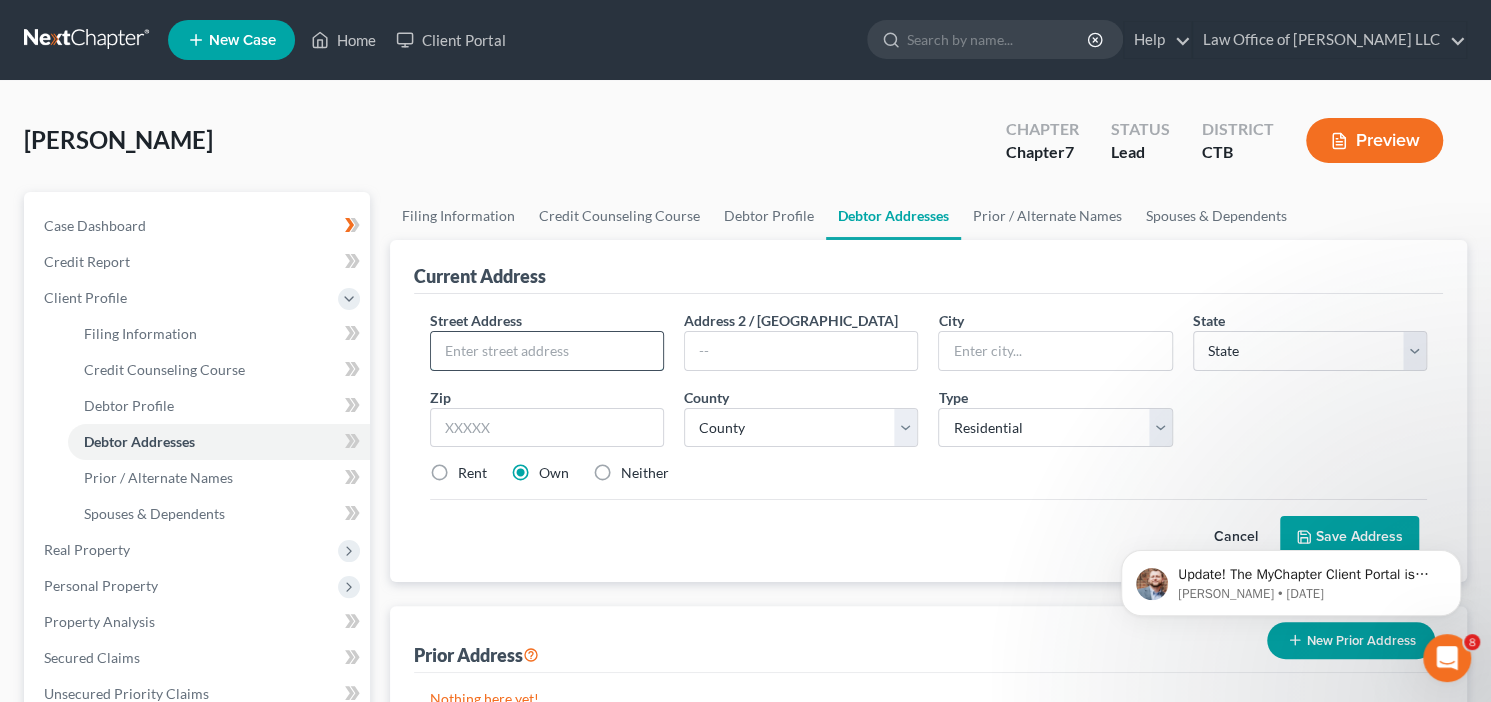 click at bounding box center (547, 351) 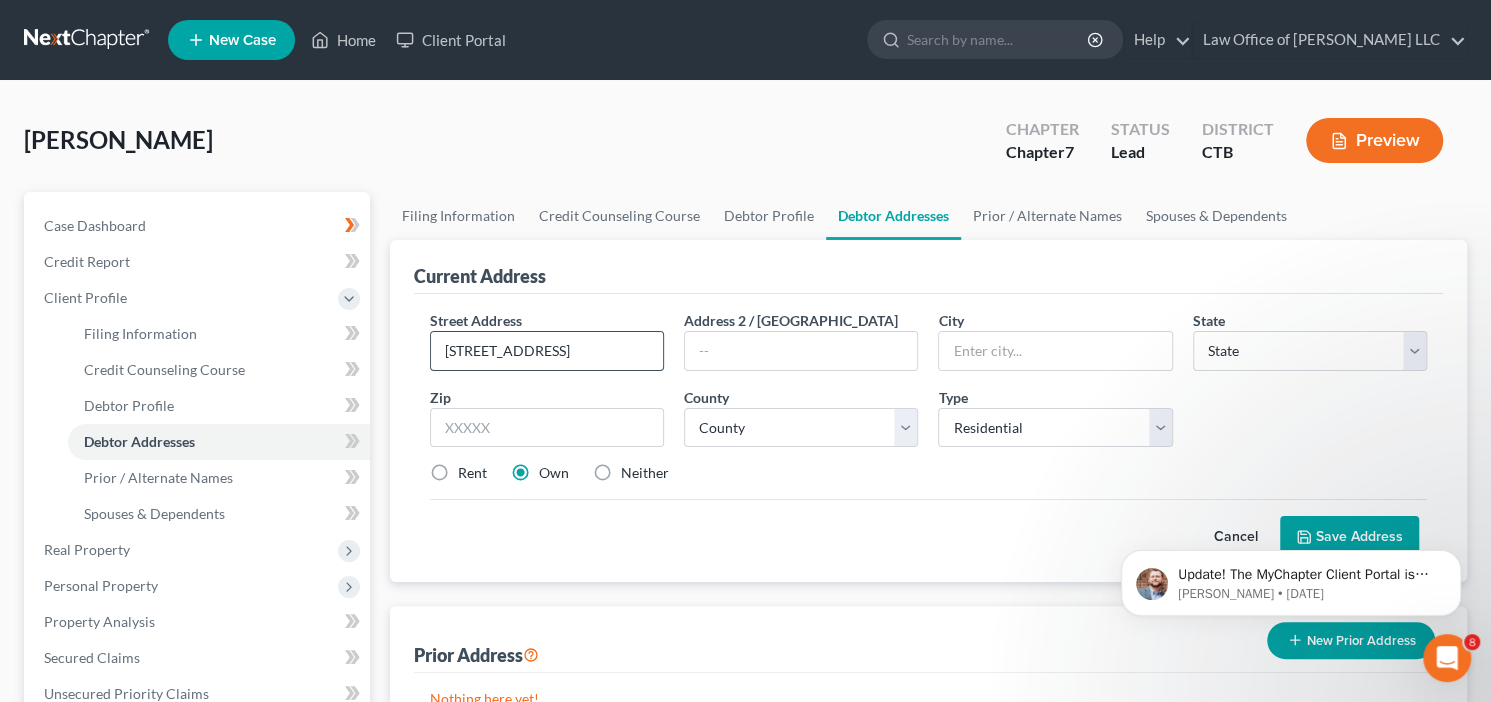type on "49 Birchbank Road" 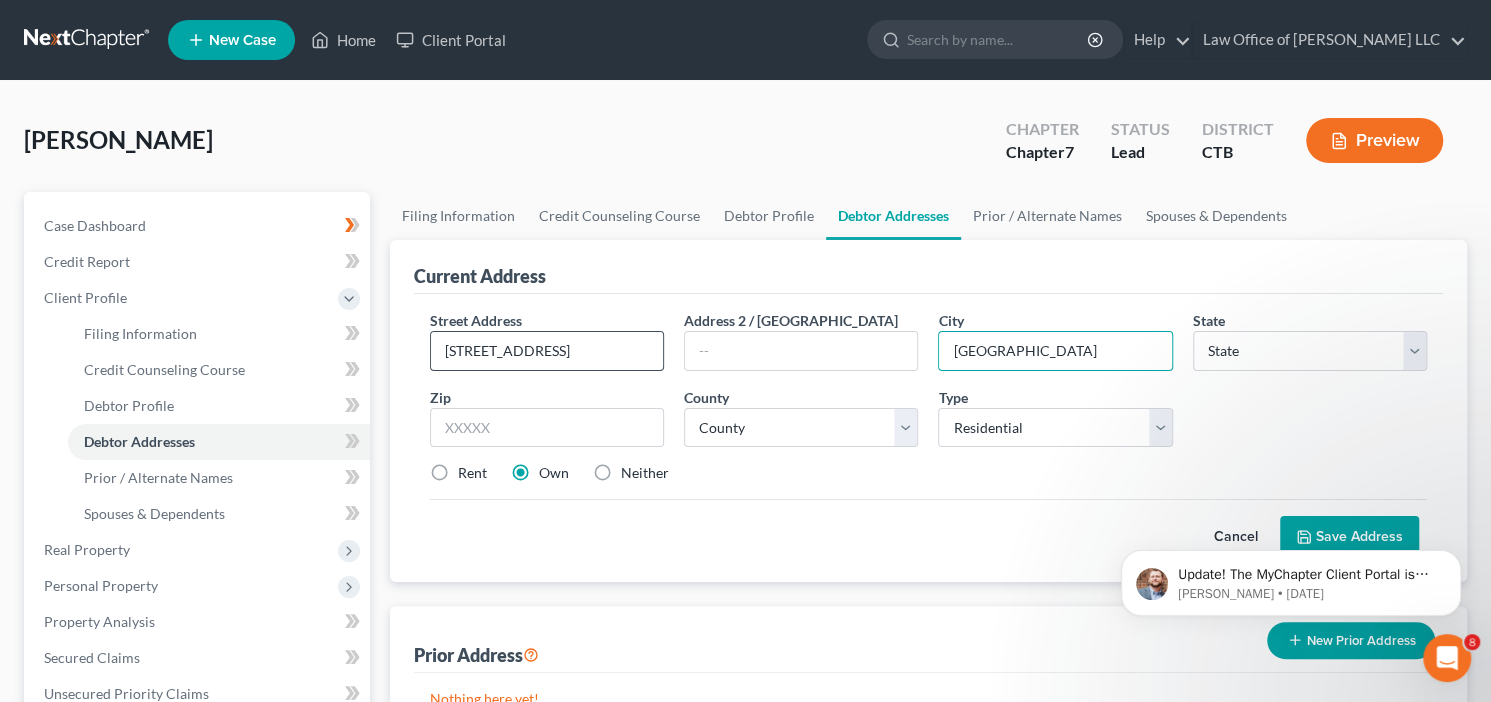 type on "Stamford" 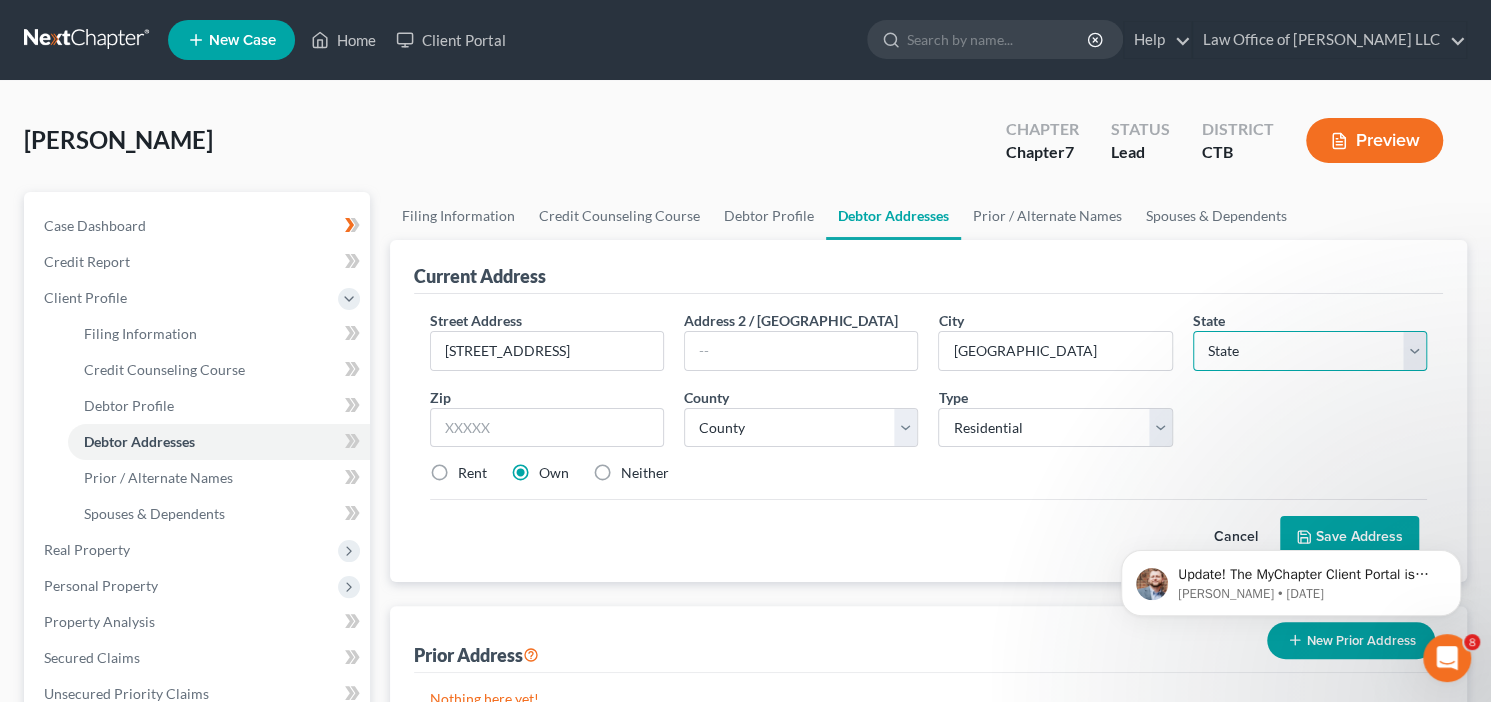 select on "6" 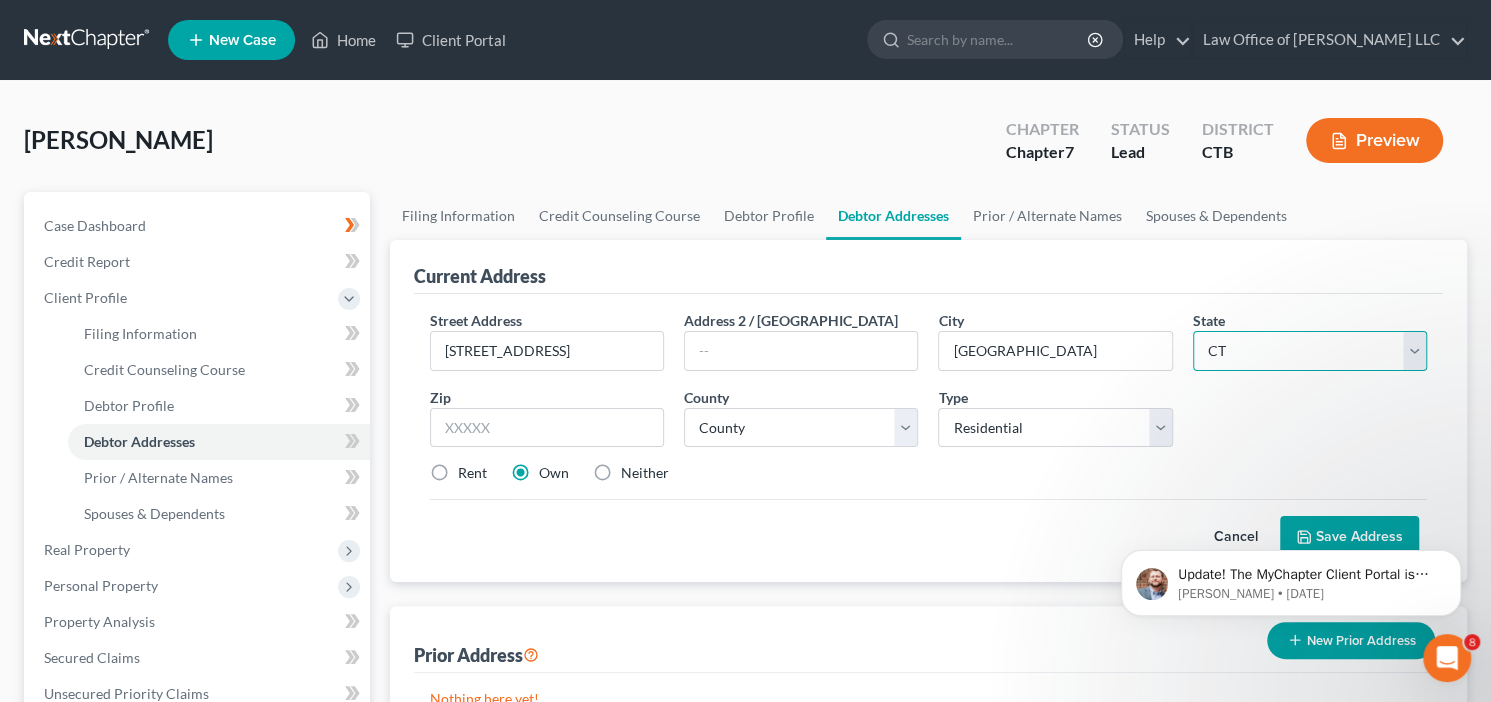 click on "CT" at bounding box center (0, 0) 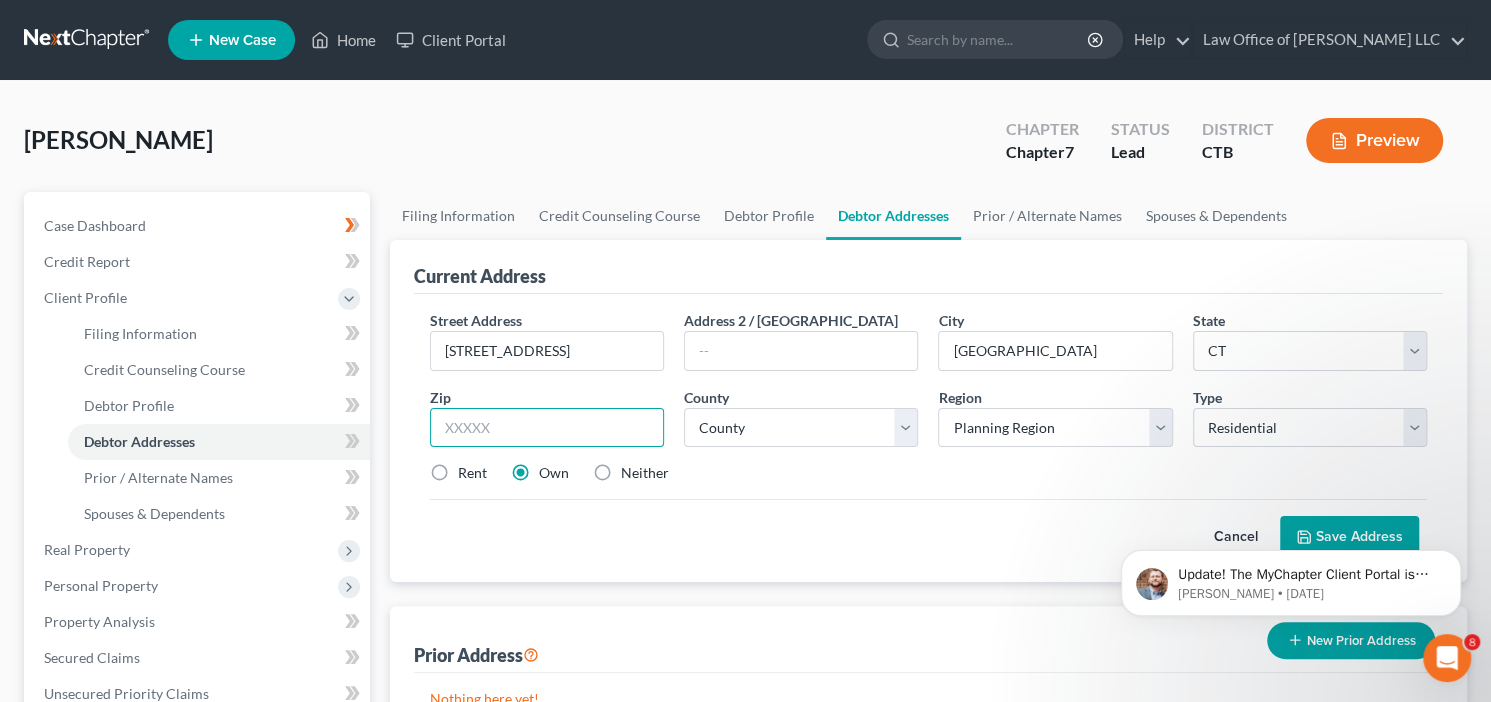 click at bounding box center (547, 428) 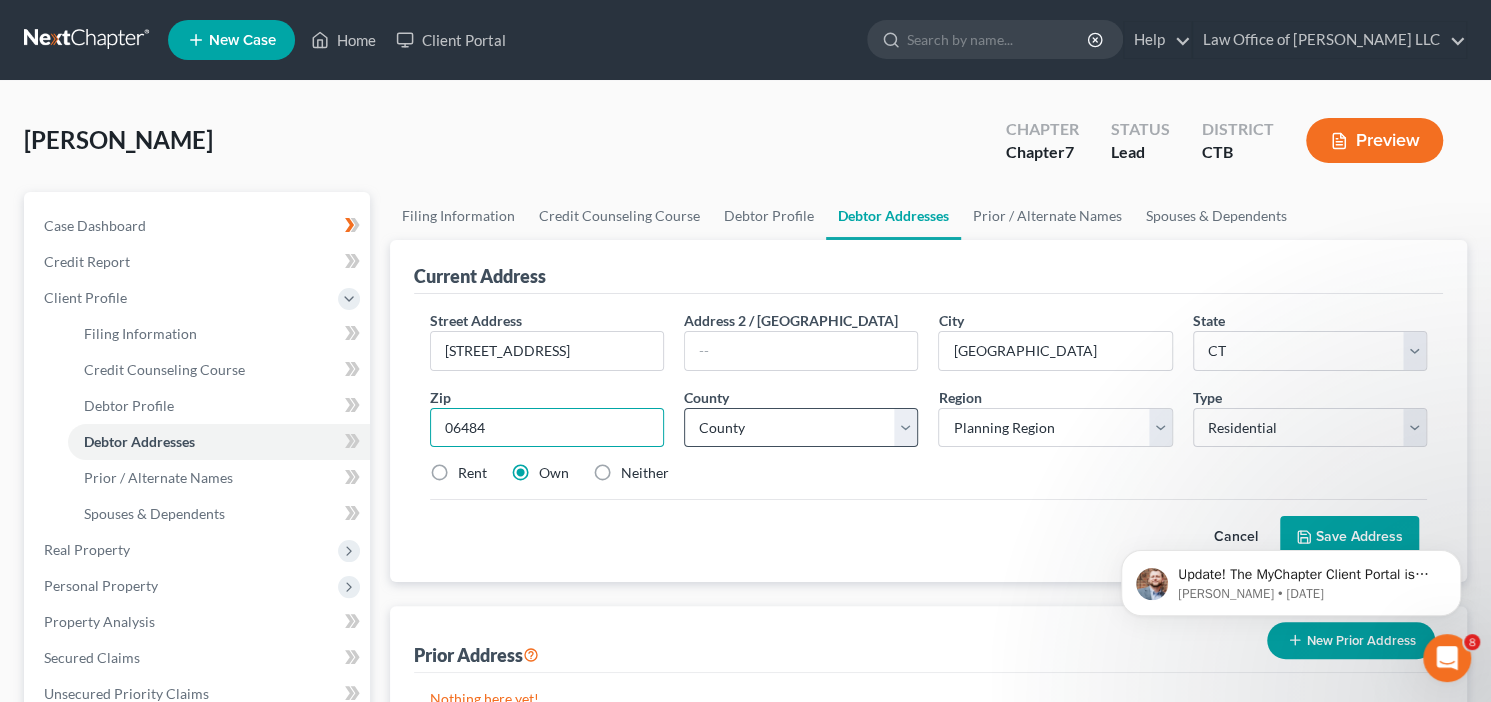 type on "06484" 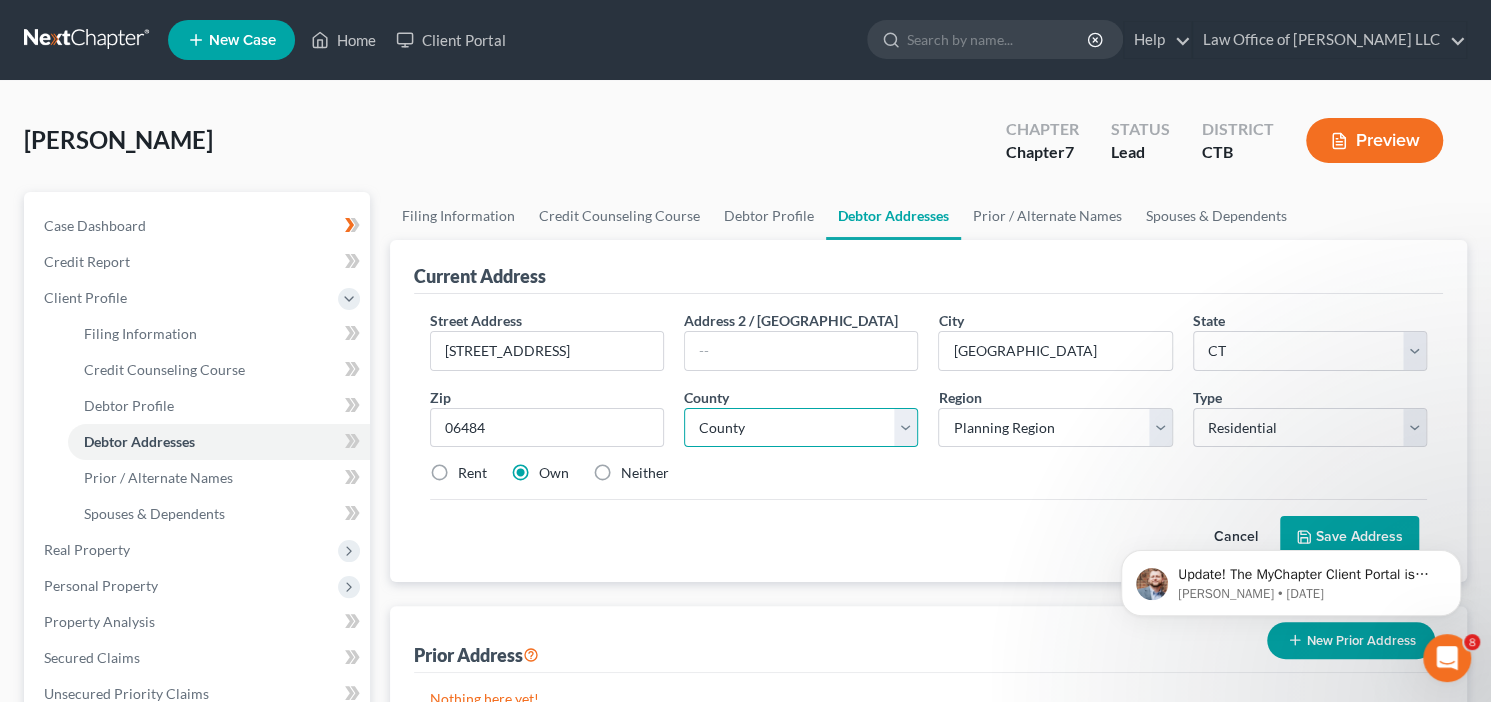 type on "Shelton" 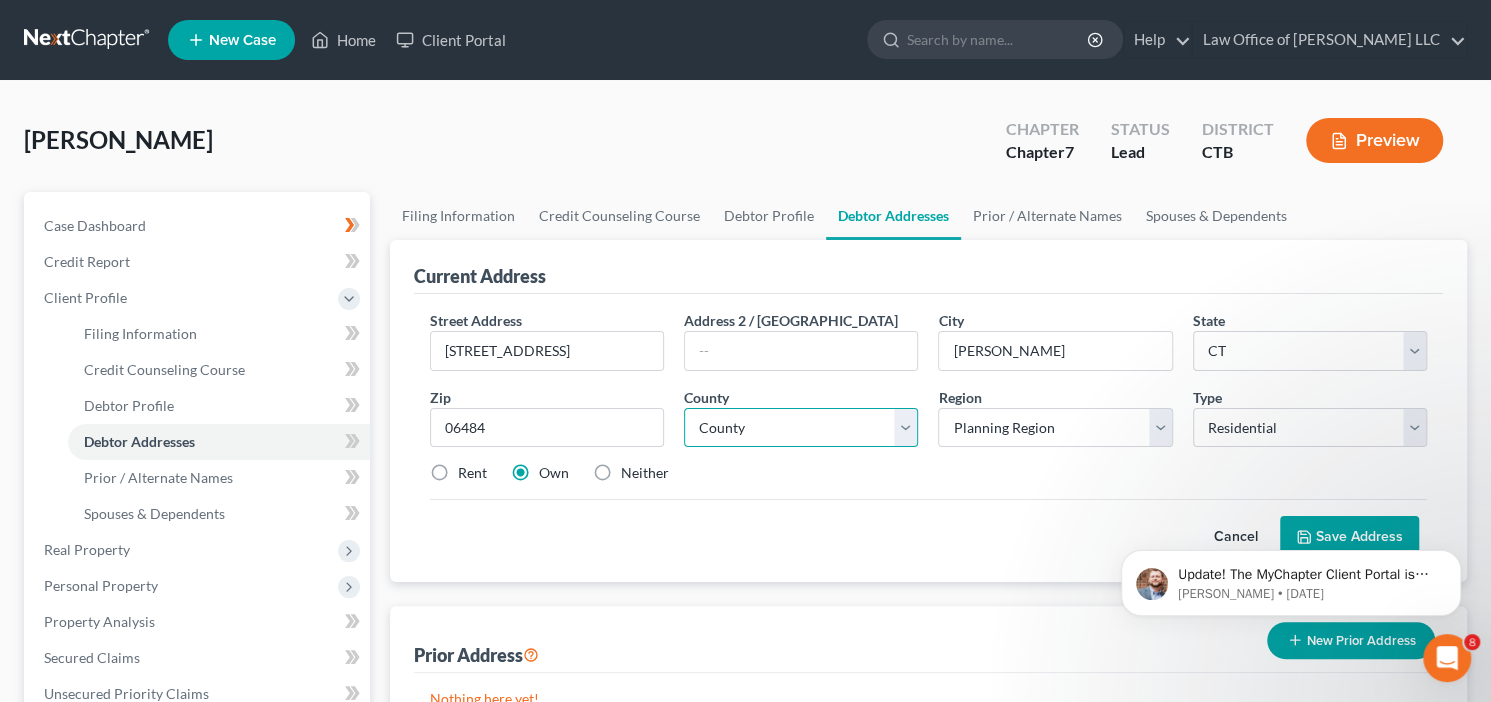 select on "0" 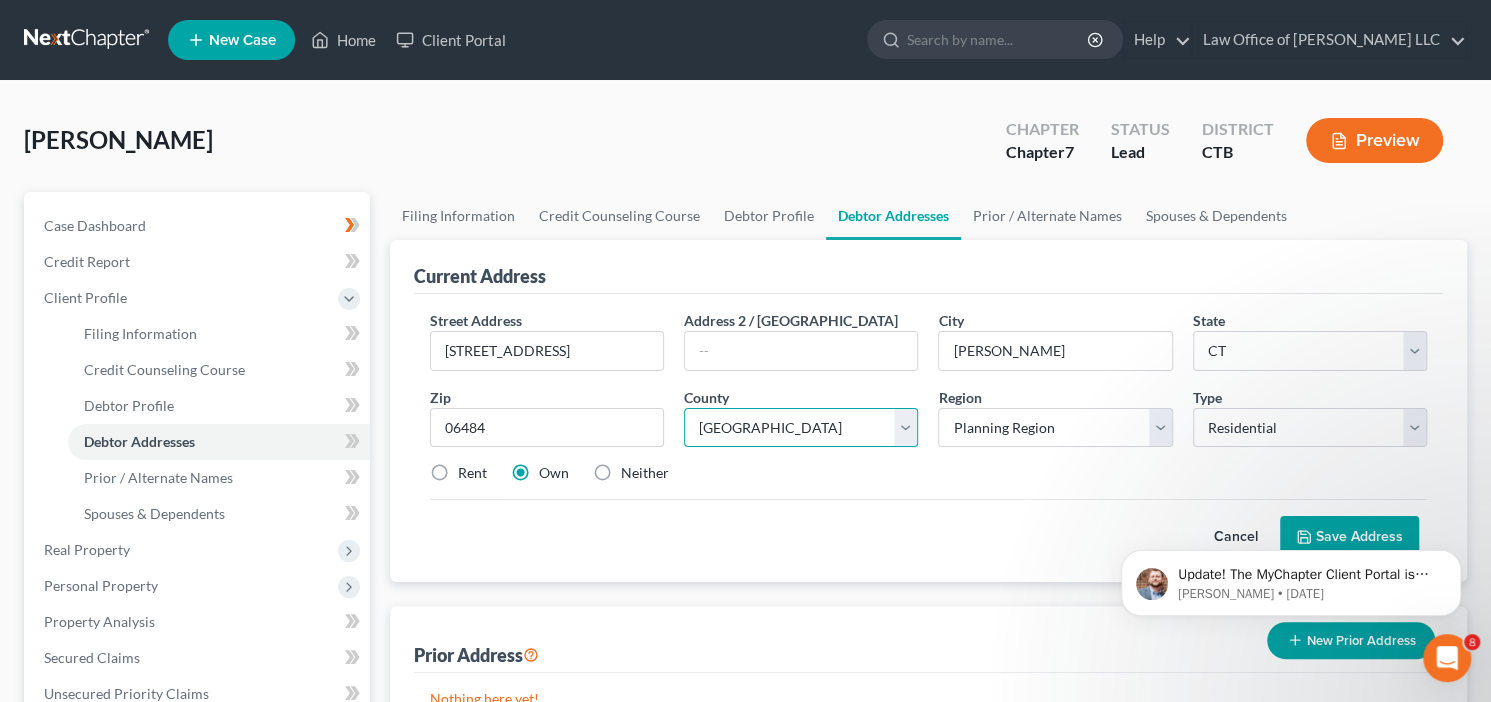 click on "Fairfield County" at bounding box center [0, 0] 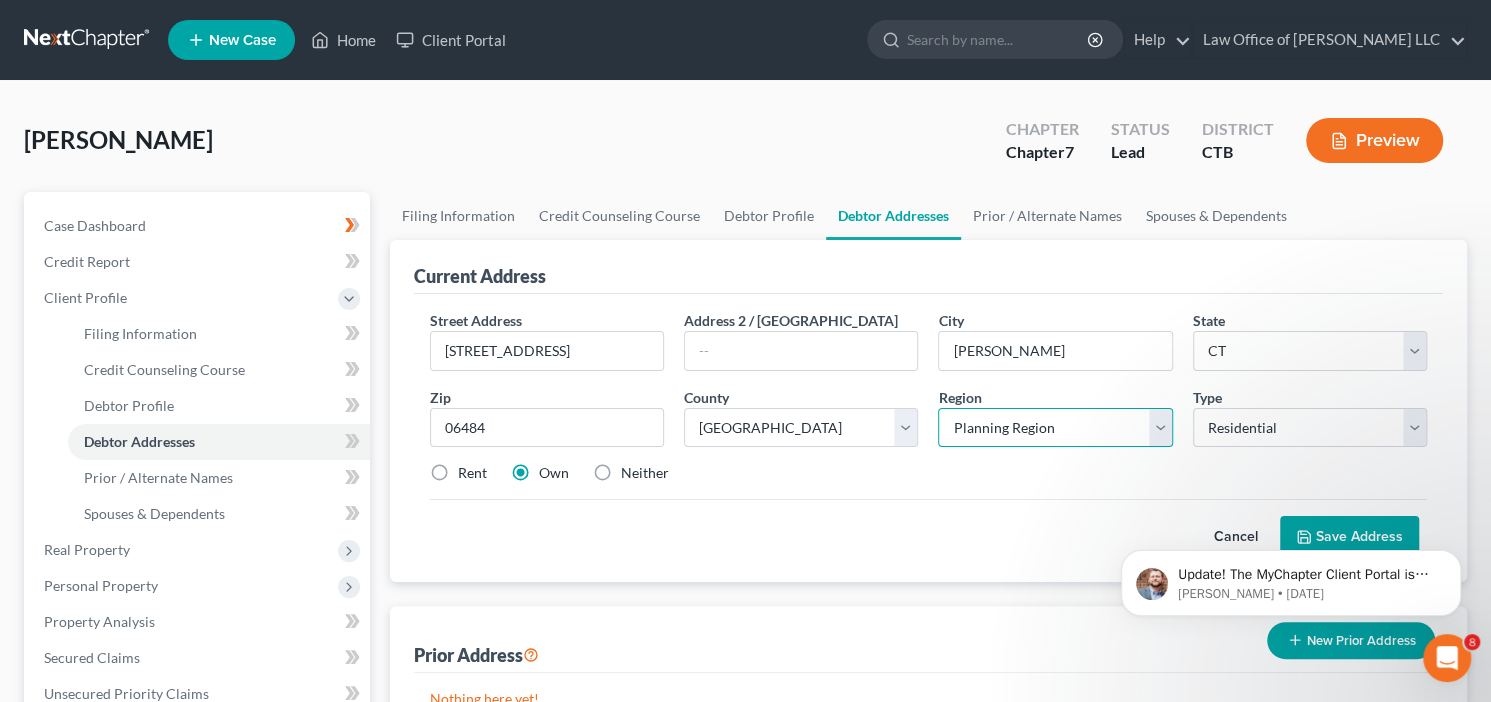 click on "Planning Region Capitol Planning Region Greater Bridgeport Planning Region Lower Connecticut River Valley Planning Region Naugatuck Valley Planning Region Northeastern Connecticut Planning Region Northwest Hills Planning Region South Central Connecticut Planning Region Southeastern Connecticut Planning Region Western Connecticut Planning Region" at bounding box center [1055, 428] 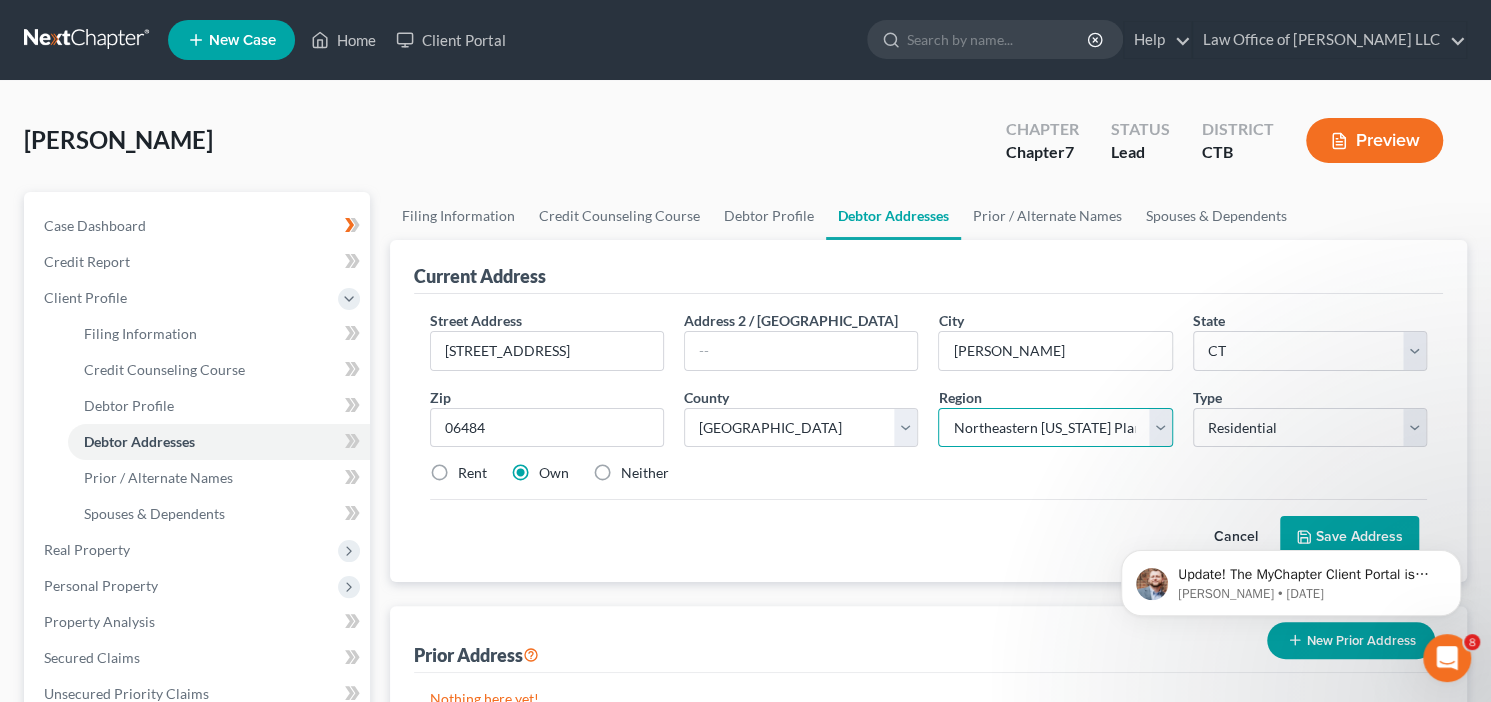 click on "Northeastern Connecticut Planning Region" at bounding box center [0, 0] 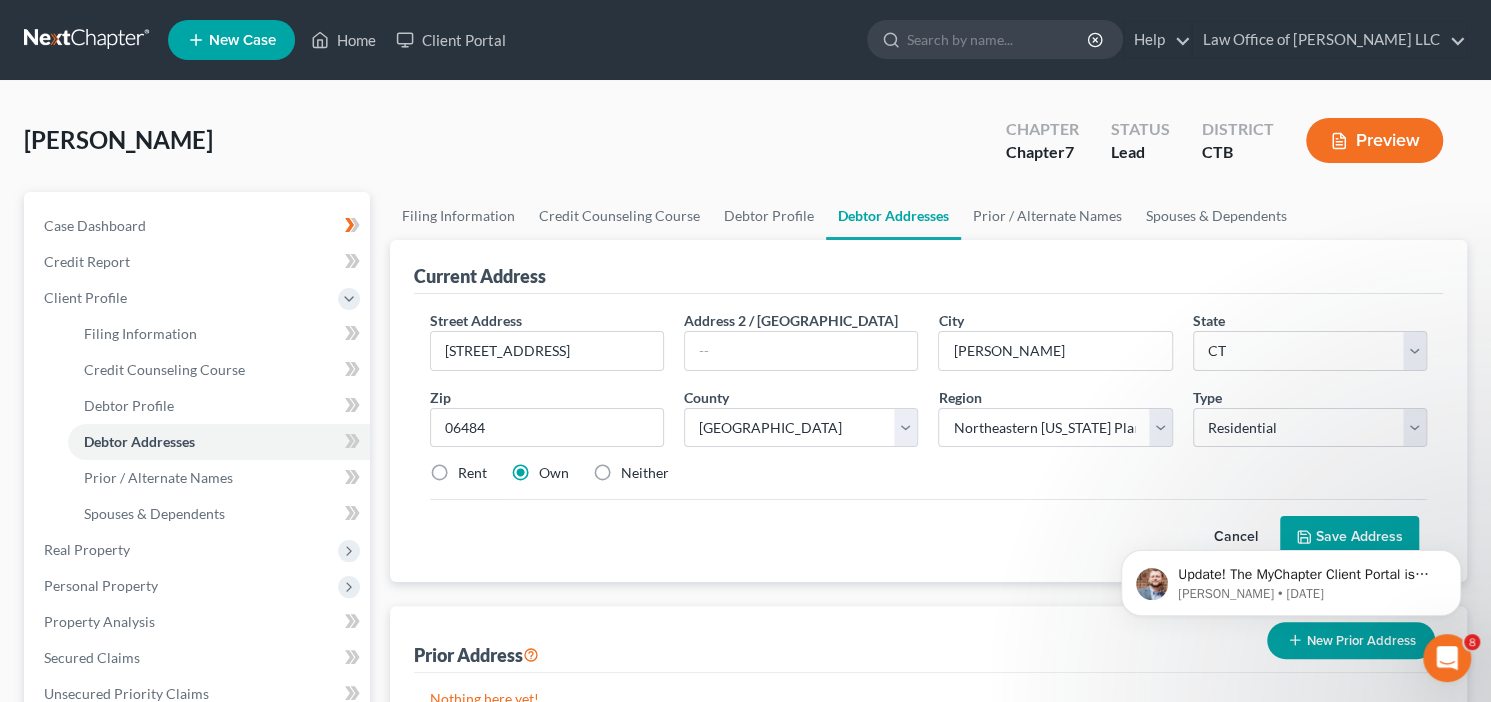 click on "Neither" at bounding box center (645, 473) 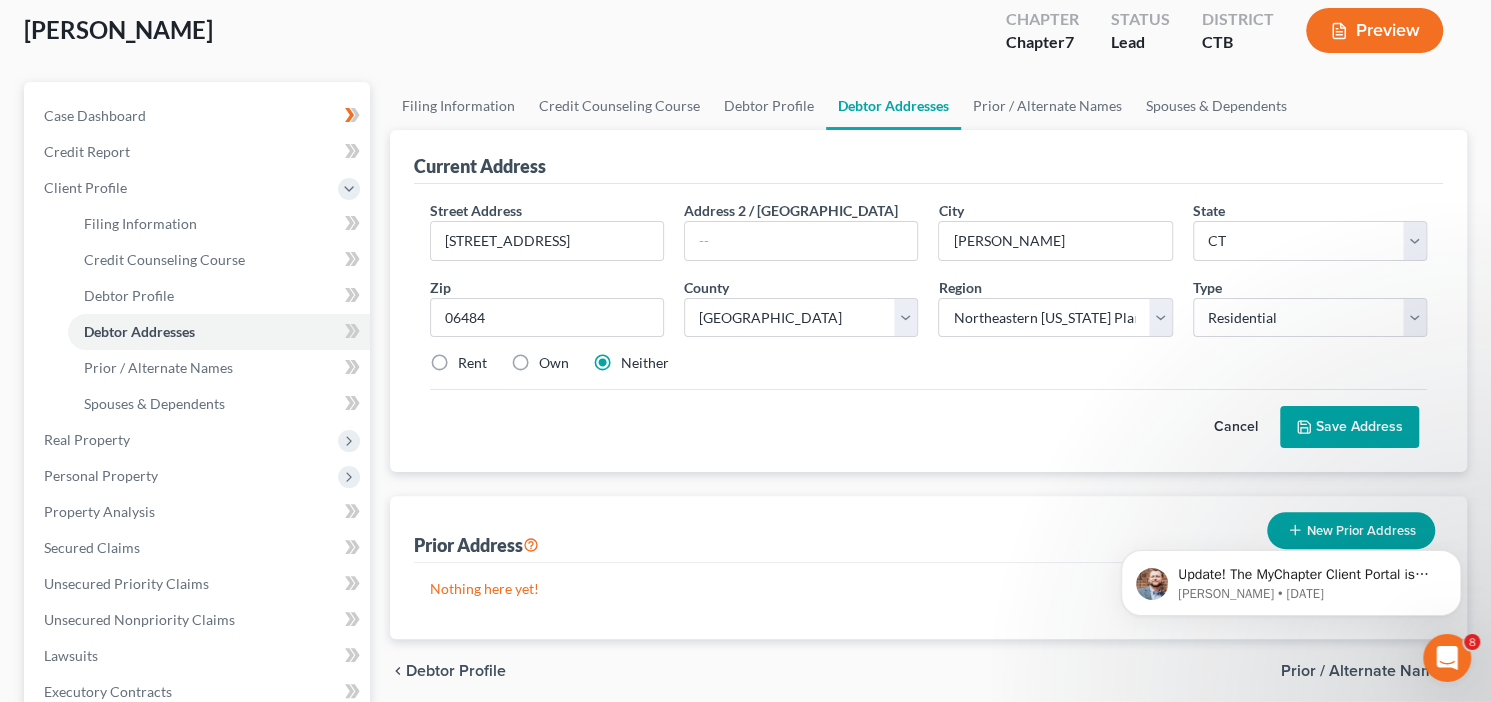 scroll, scrollTop: 206, scrollLeft: 0, axis: vertical 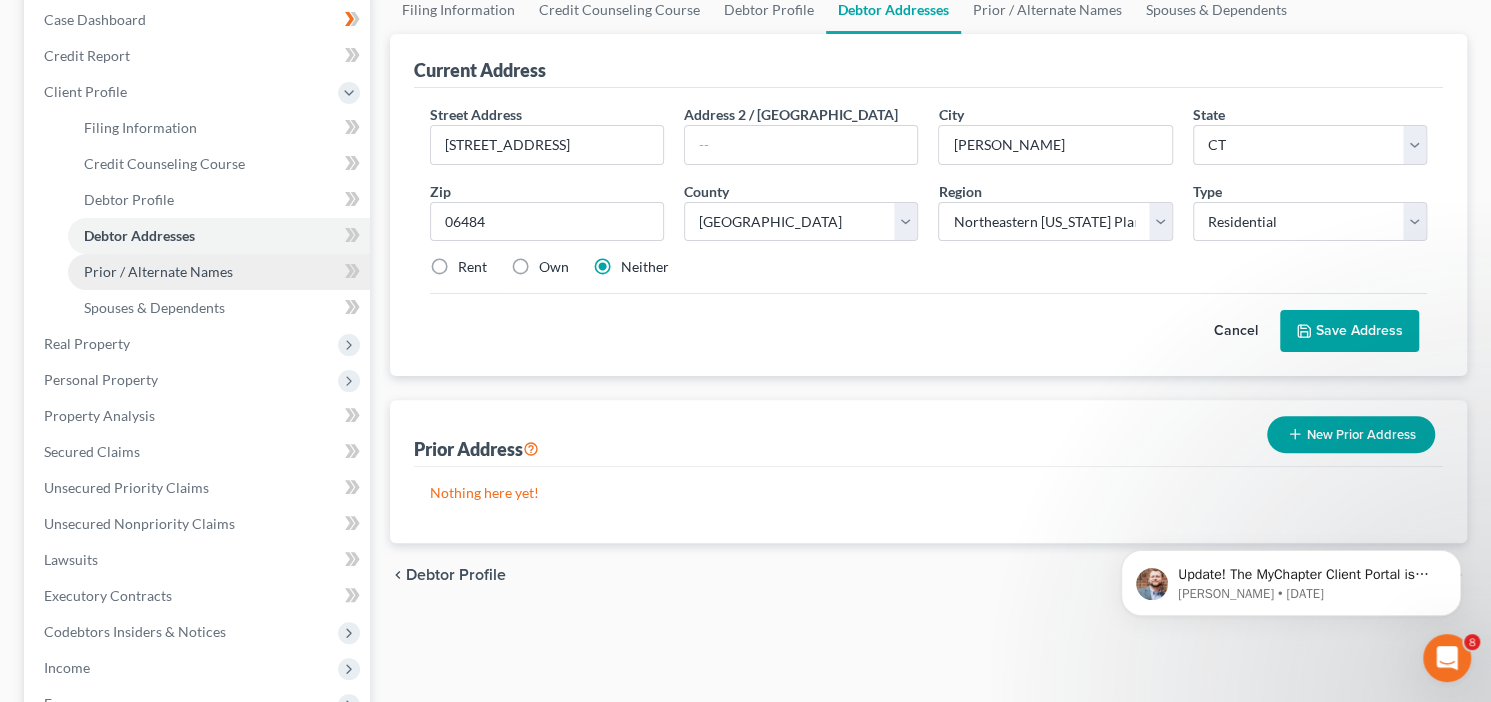 click on "Prior / Alternate Names" at bounding box center (158, 271) 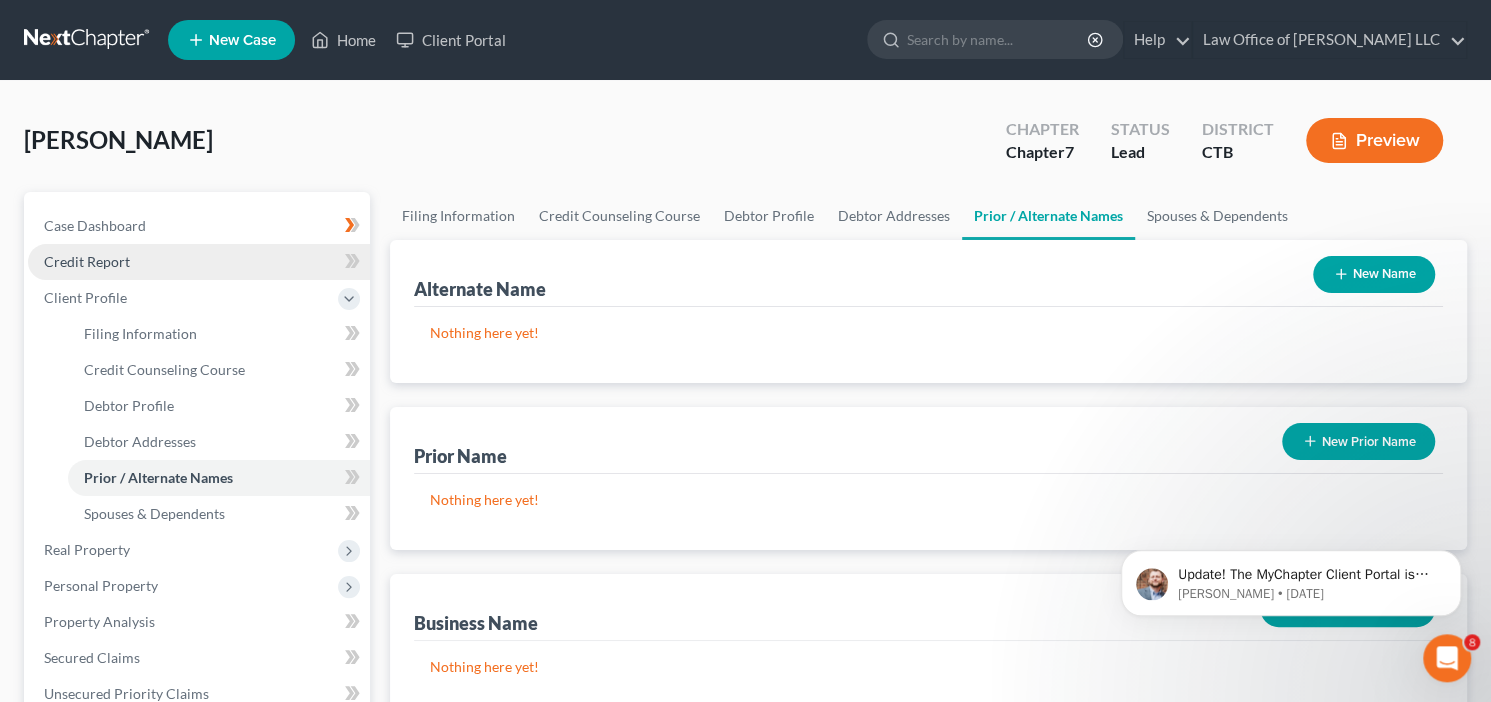 scroll, scrollTop: 0, scrollLeft: 0, axis: both 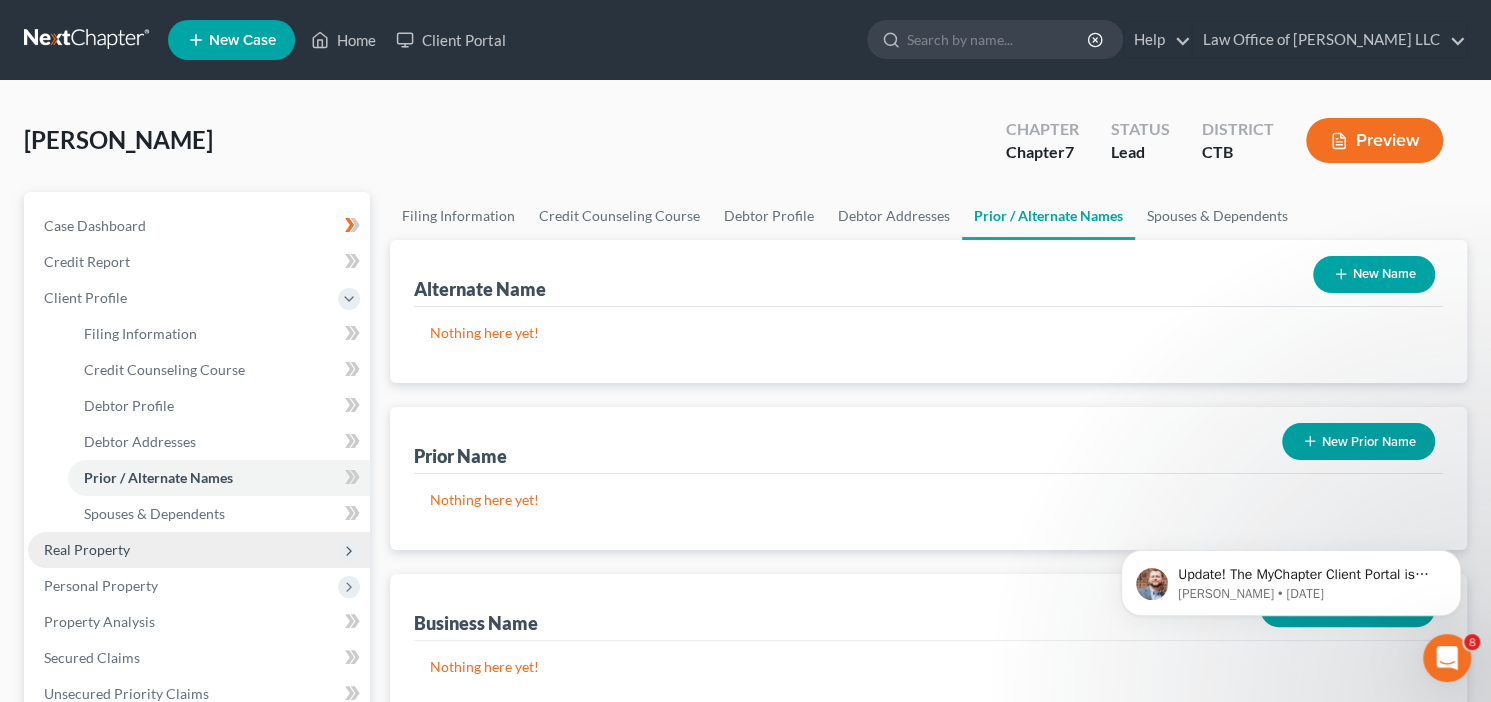 click on "Real Property" at bounding box center [87, 549] 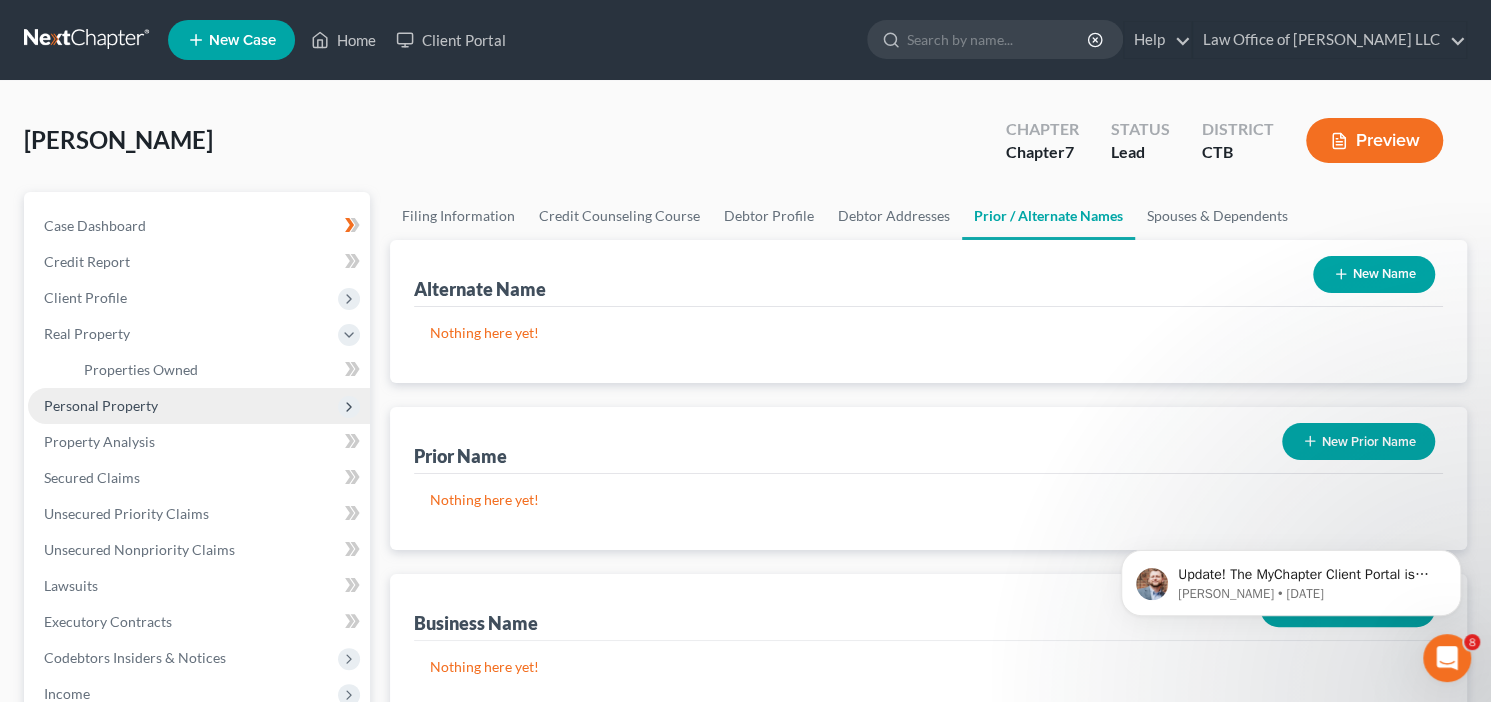 click on "Personal Property" at bounding box center (101, 405) 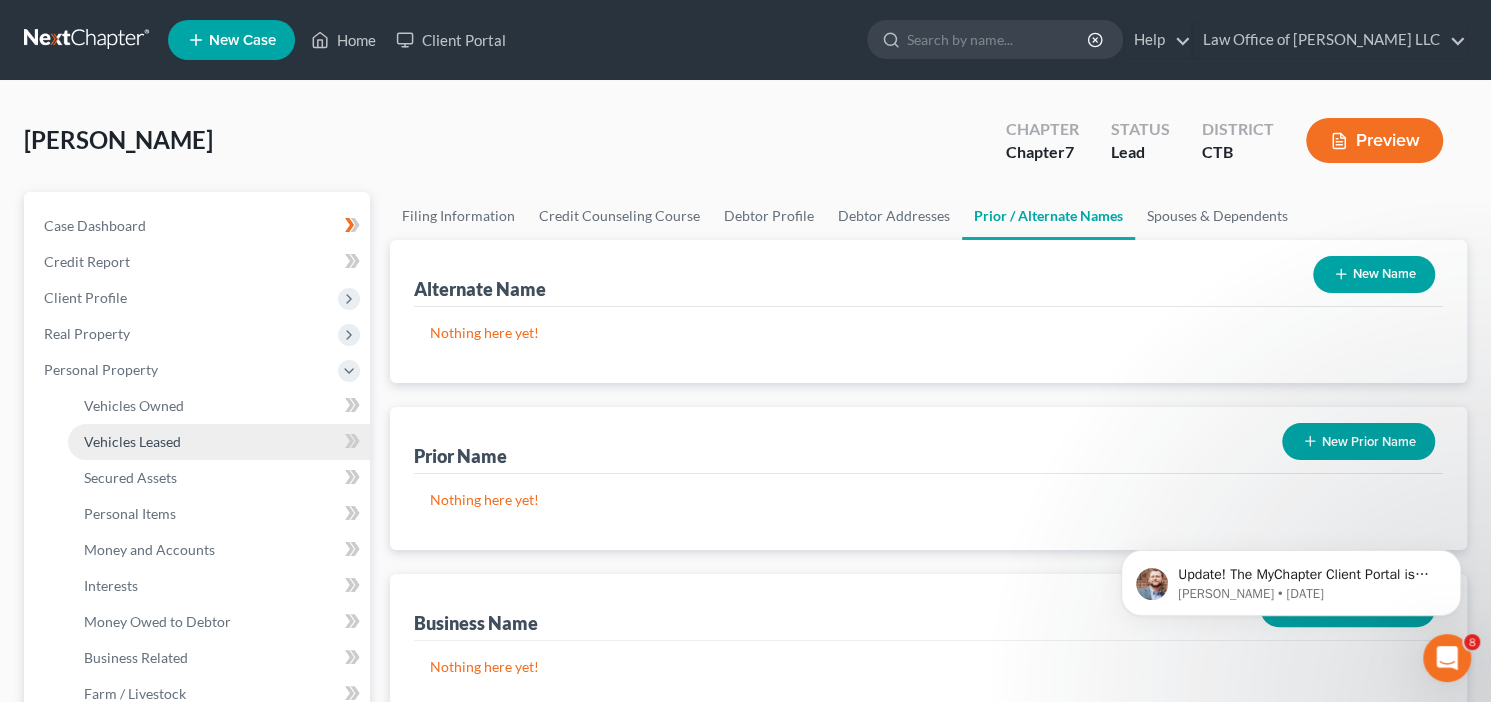click on "Vehicles Leased" at bounding box center [132, 441] 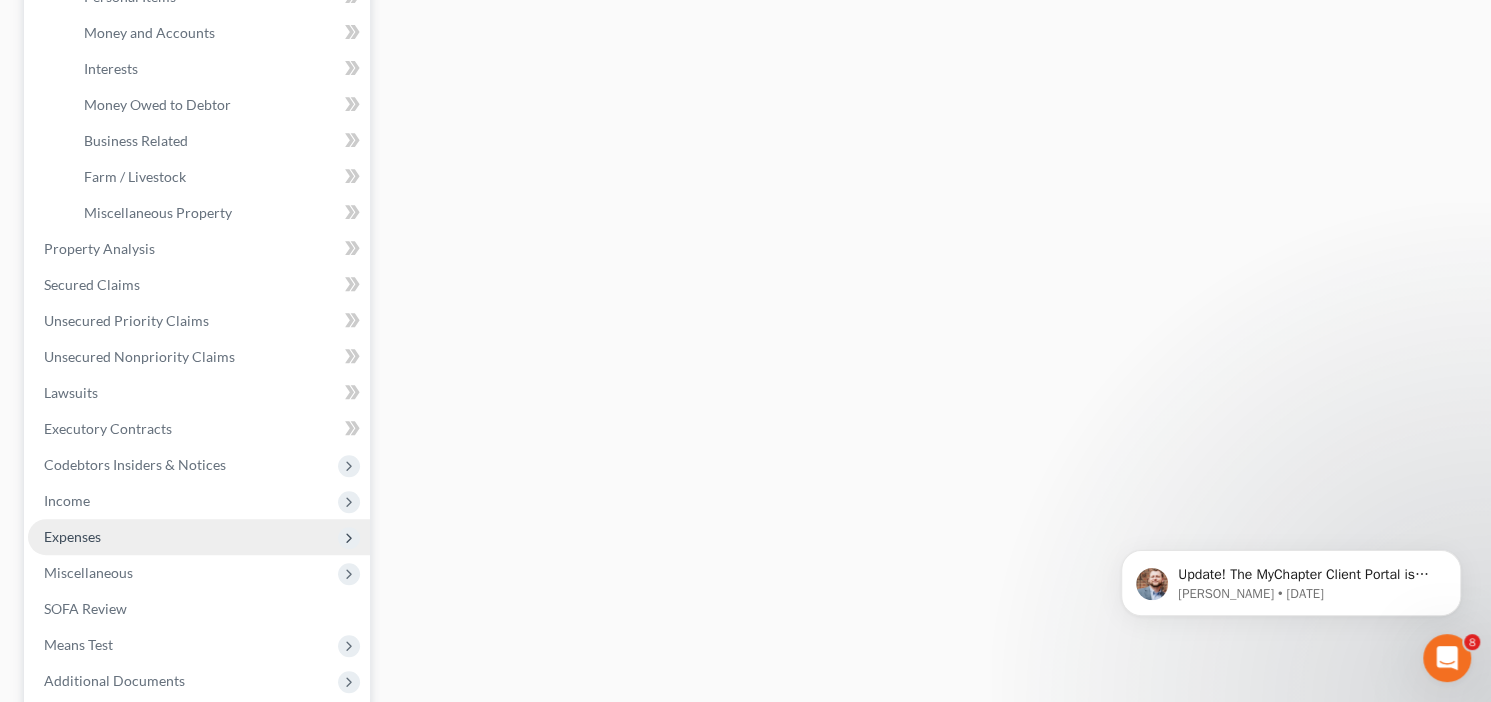 scroll, scrollTop: 620, scrollLeft: 0, axis: vertical 